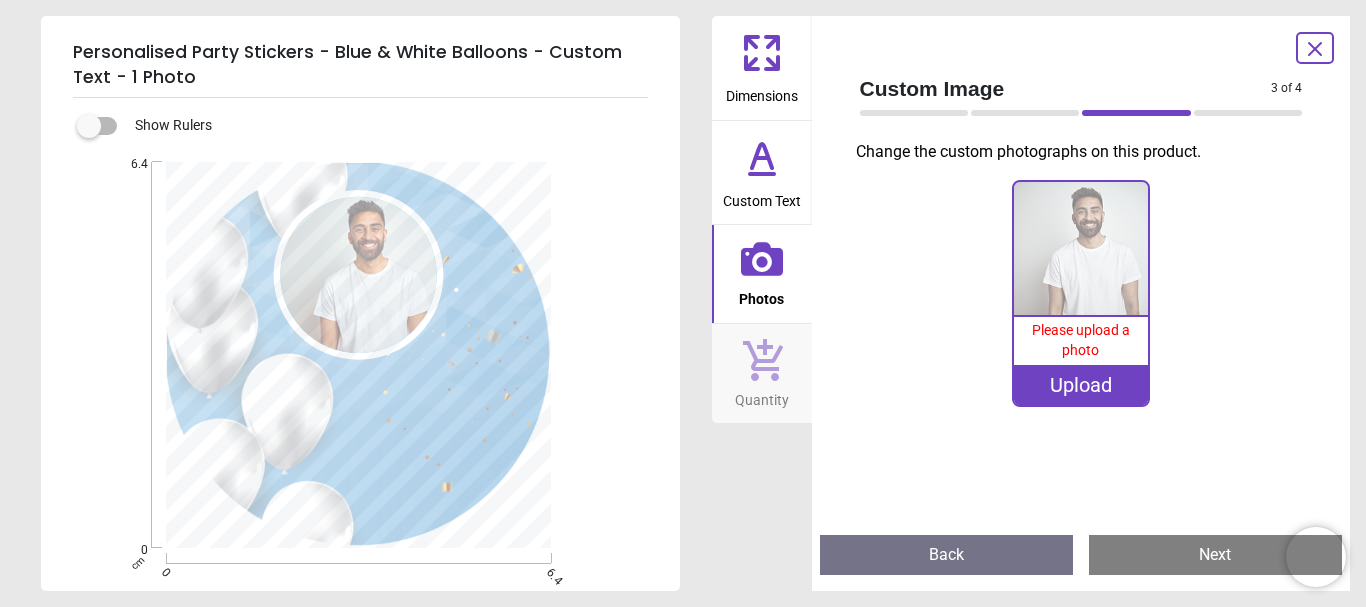 scroll, scrollTop: 0, scrollLeft: 0, axis: both 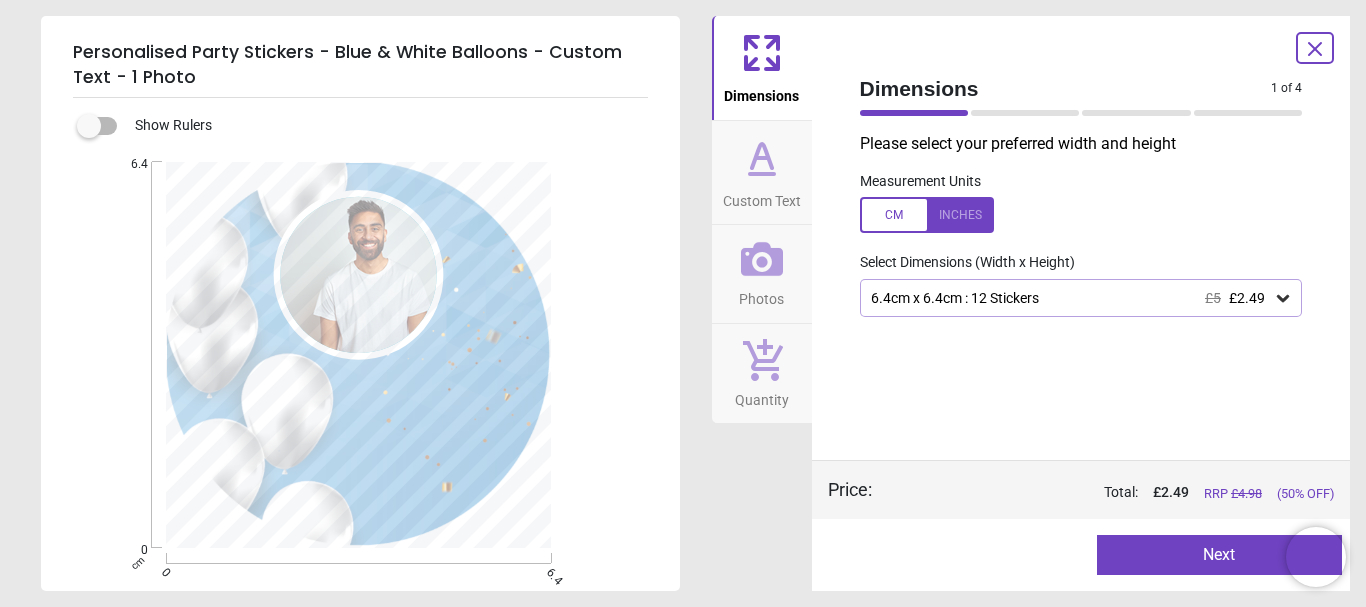 click 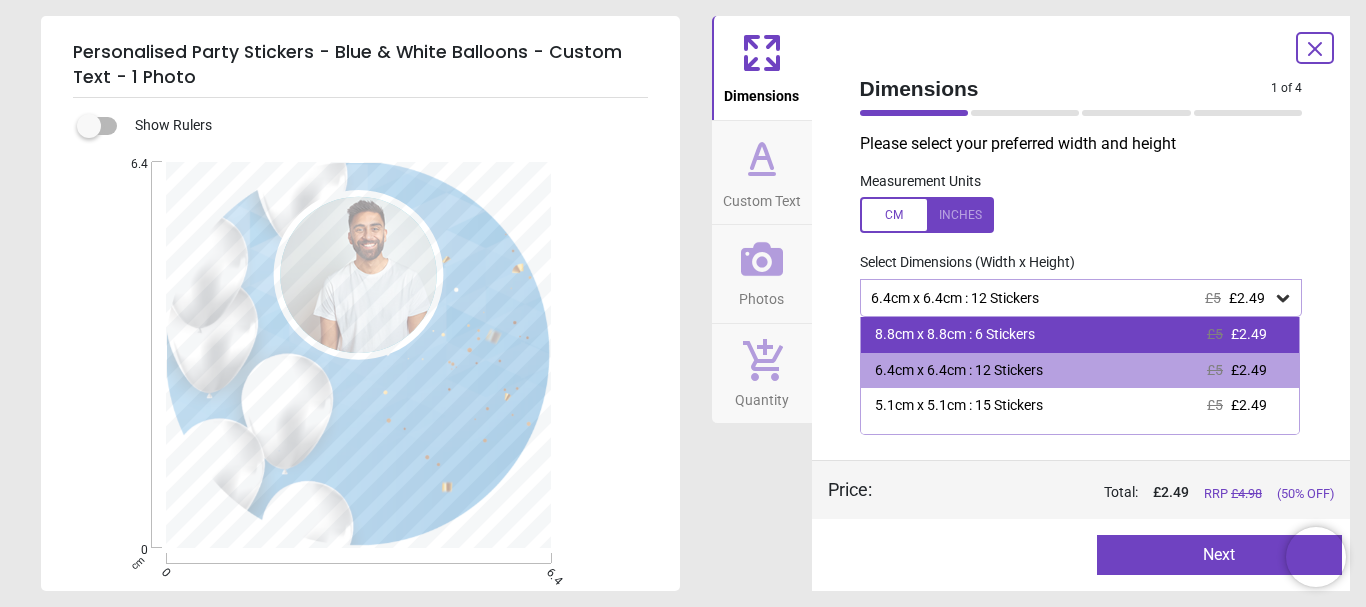 click on "£5" at bounding box center (1215, 334) 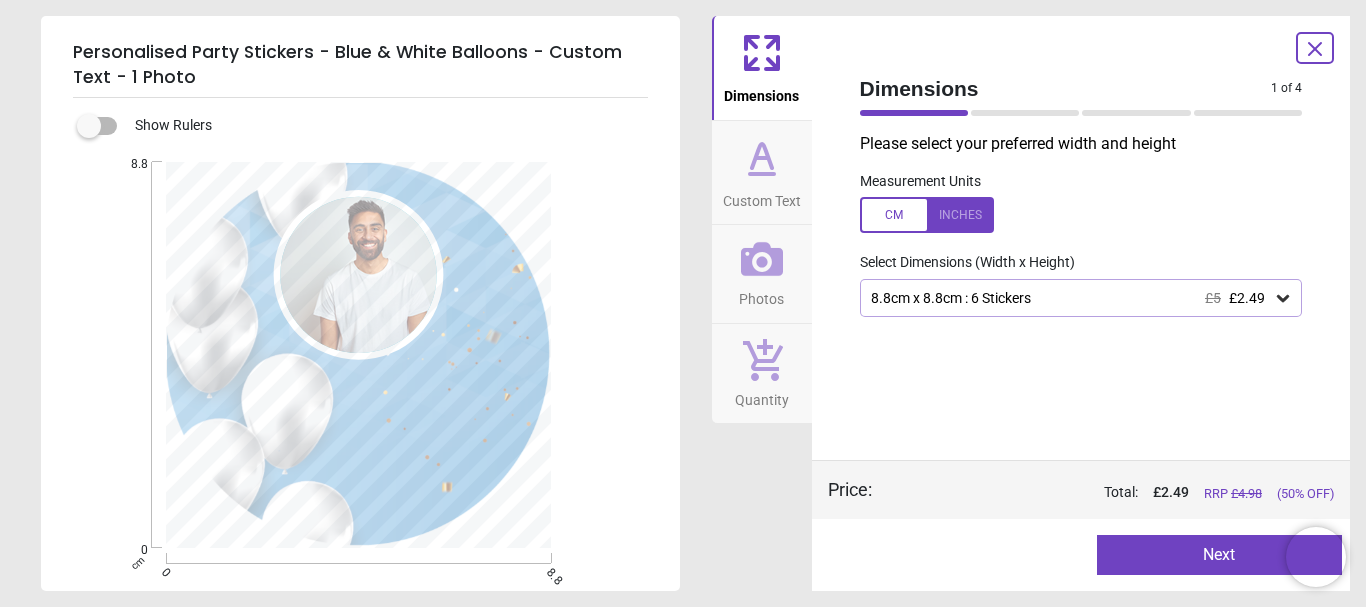 click on "Next" at bounding box center [1219, 555] 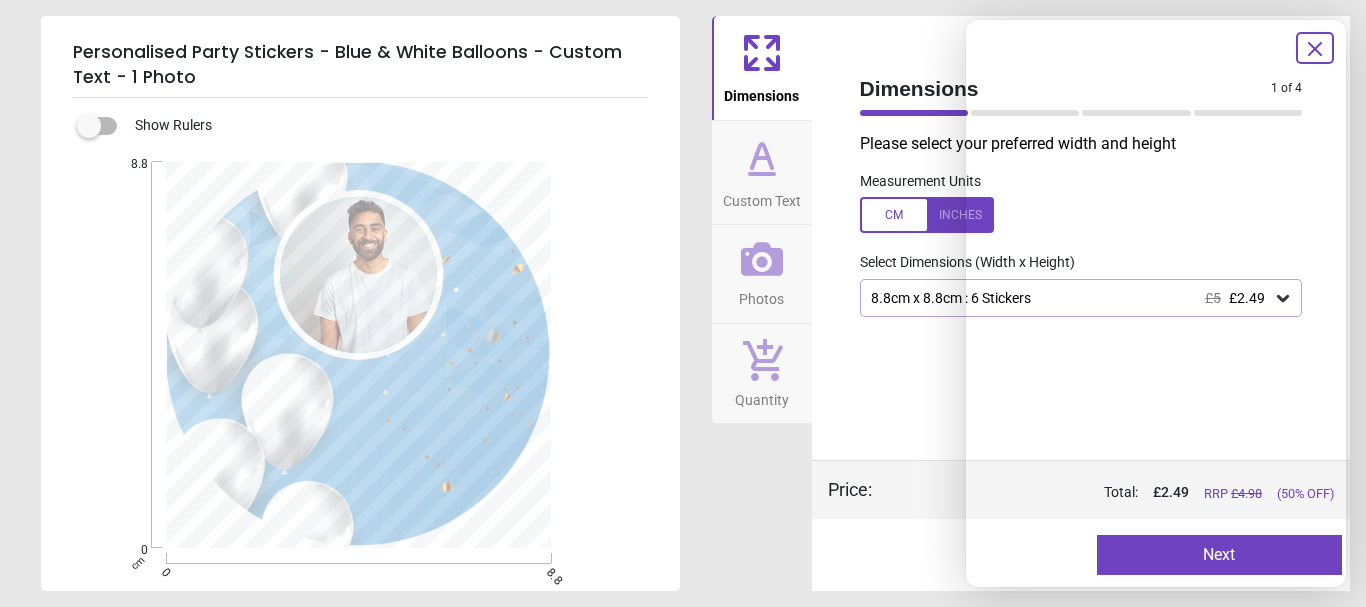 click on "Please select your preferred width and height Measurement Units Select Dimensions (Width x Height) 8.8cm x 8.8cm : 6 Stickers £5 £2.49" at bounding box center (1081, 296) 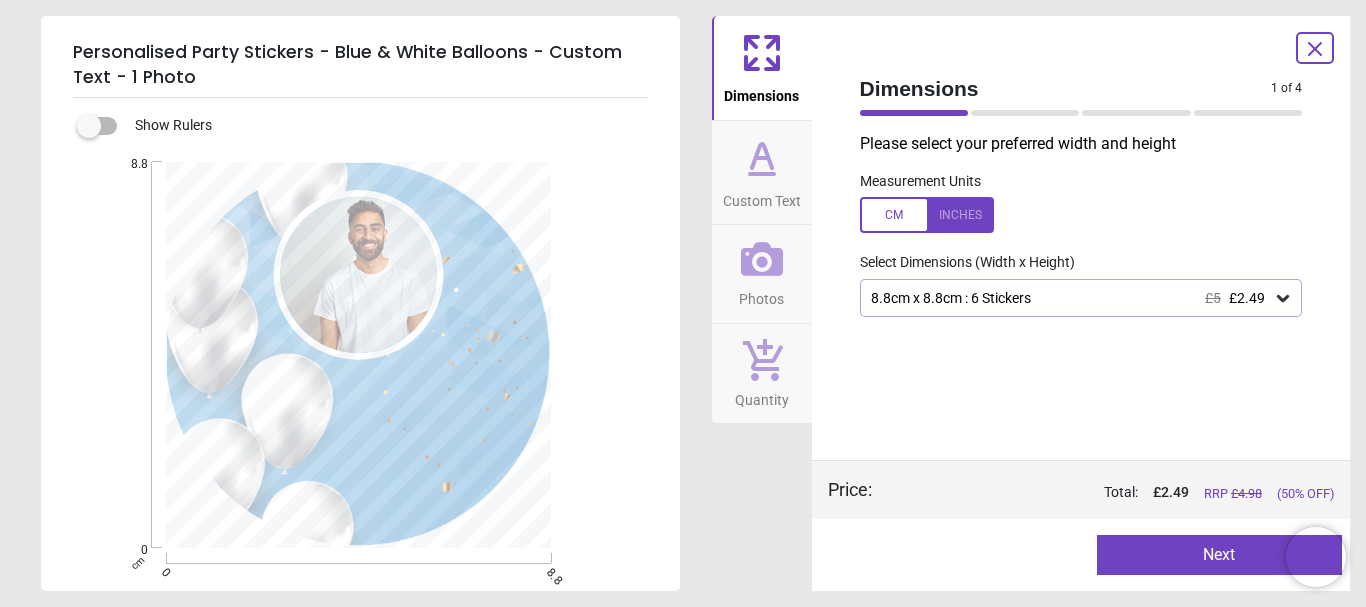 click on "Next" at bounding box center [1219, 555] 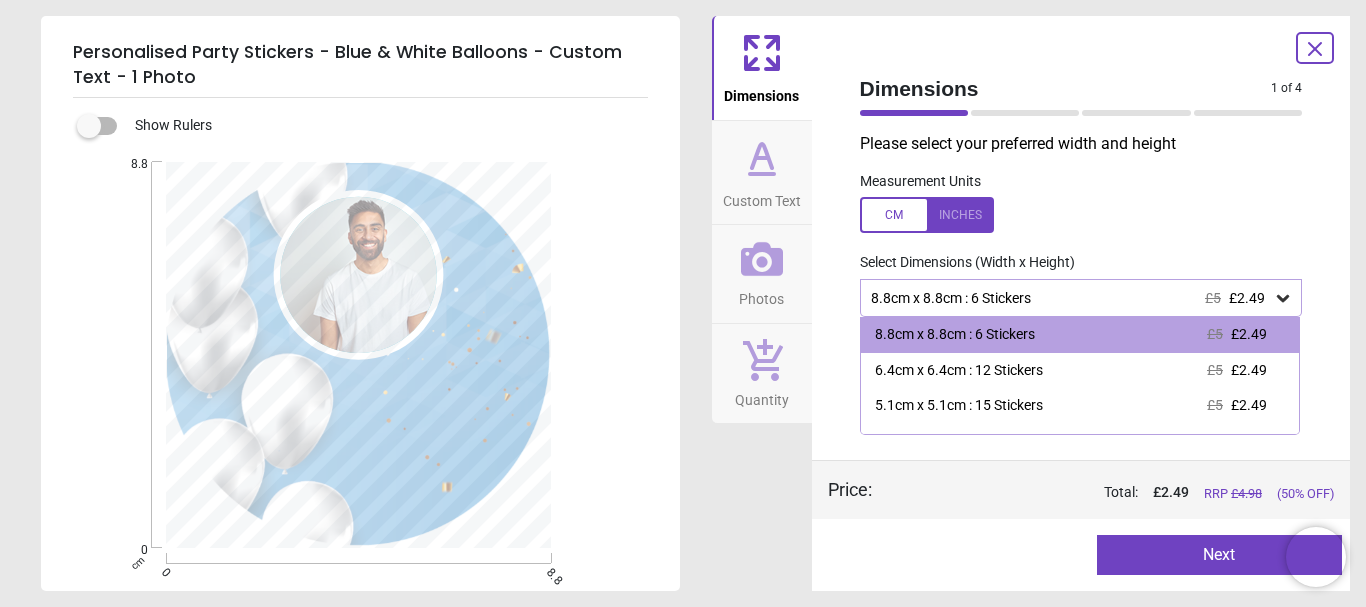 click on "8.8cm  x  8.8cm       : 6 Stickers £5 £2.49" at bounding box center (1071, 298) 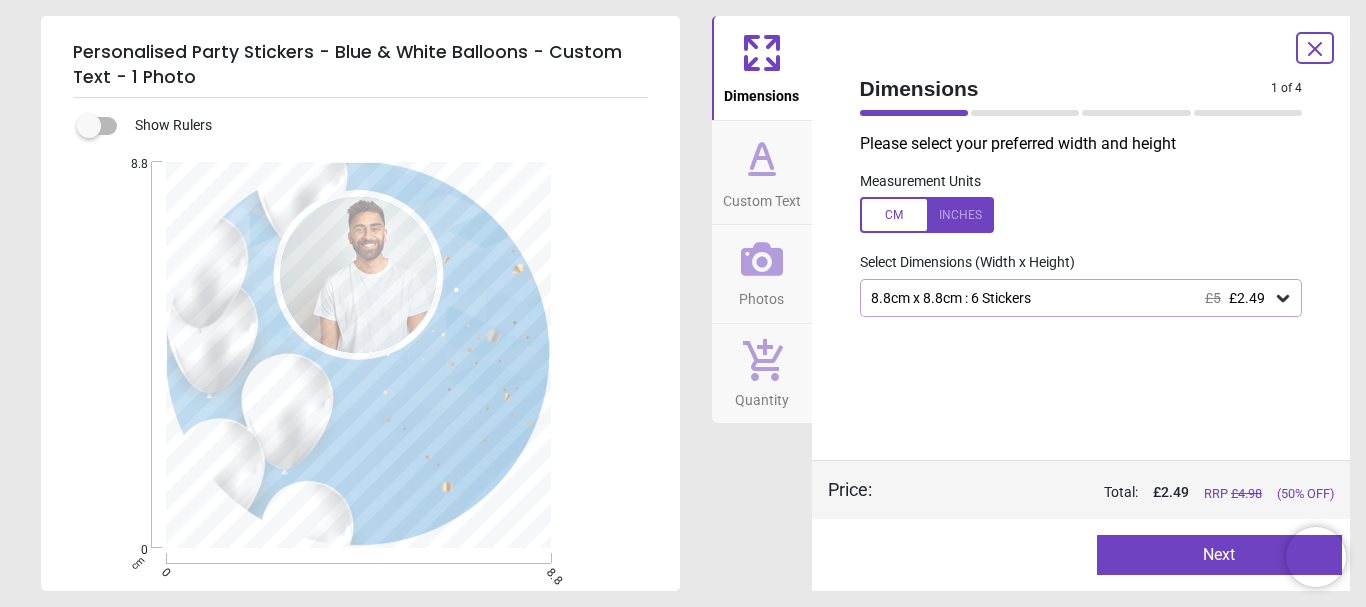 click on "Next" at bounding box center [1219, 555] 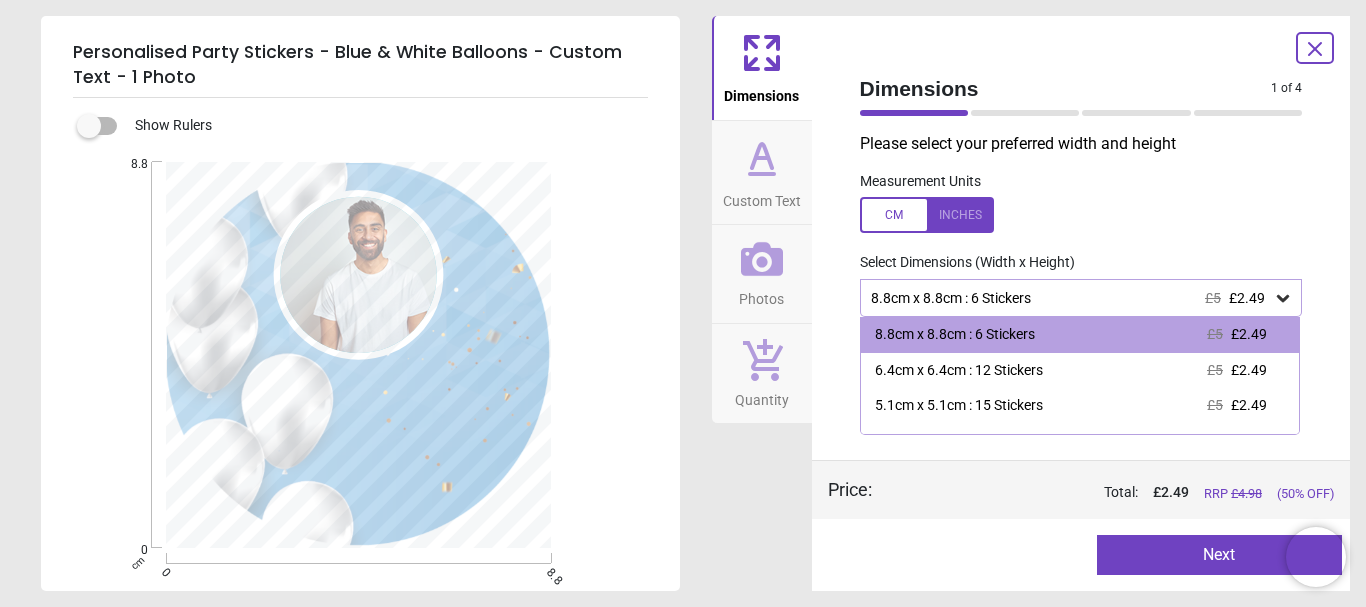 click on "8.8cm  x  8.8cm       : 6 Stickers £5 £2.49" at bounding box center (1071, 298) 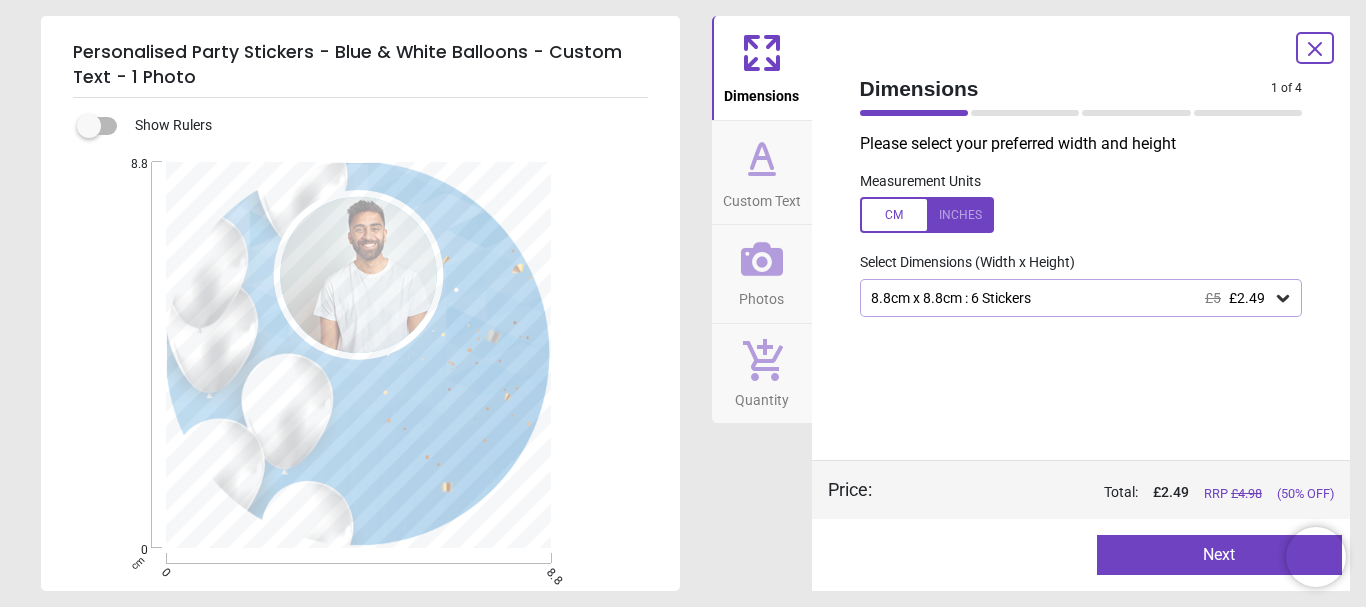 click on "Next" at bounding box center (1219, 555) 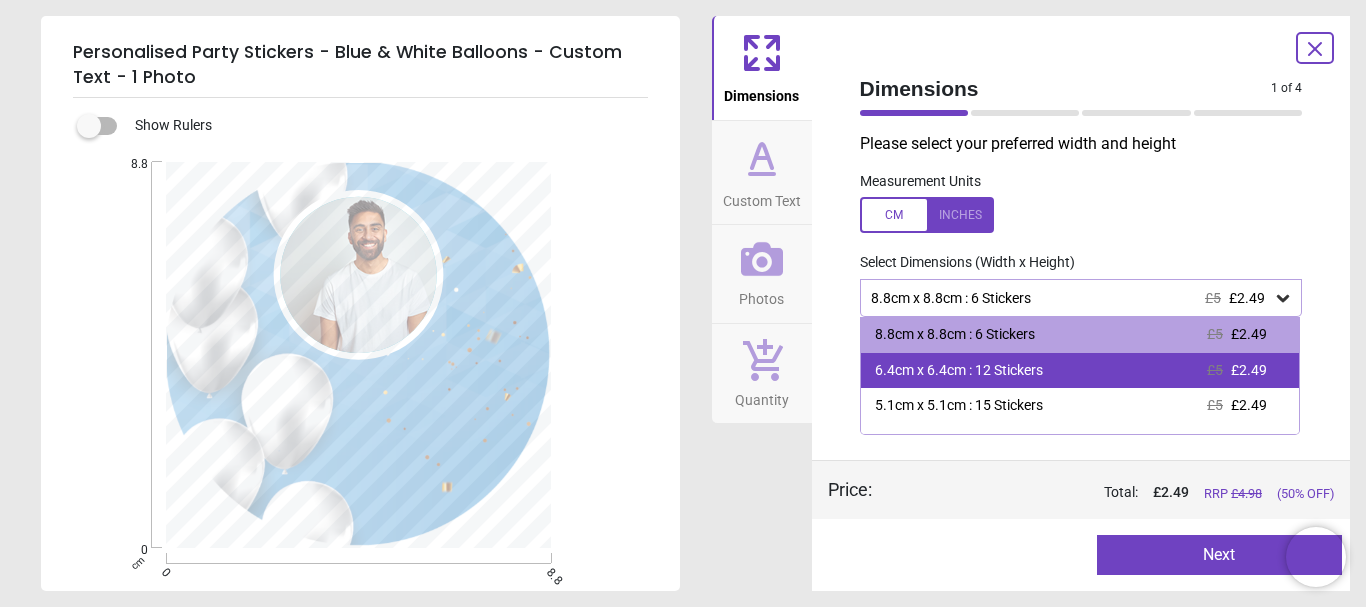 click on "6.4cm x 6.4cm : 12 Stickers £5 £2.49" at bounding box center [1080, 371] 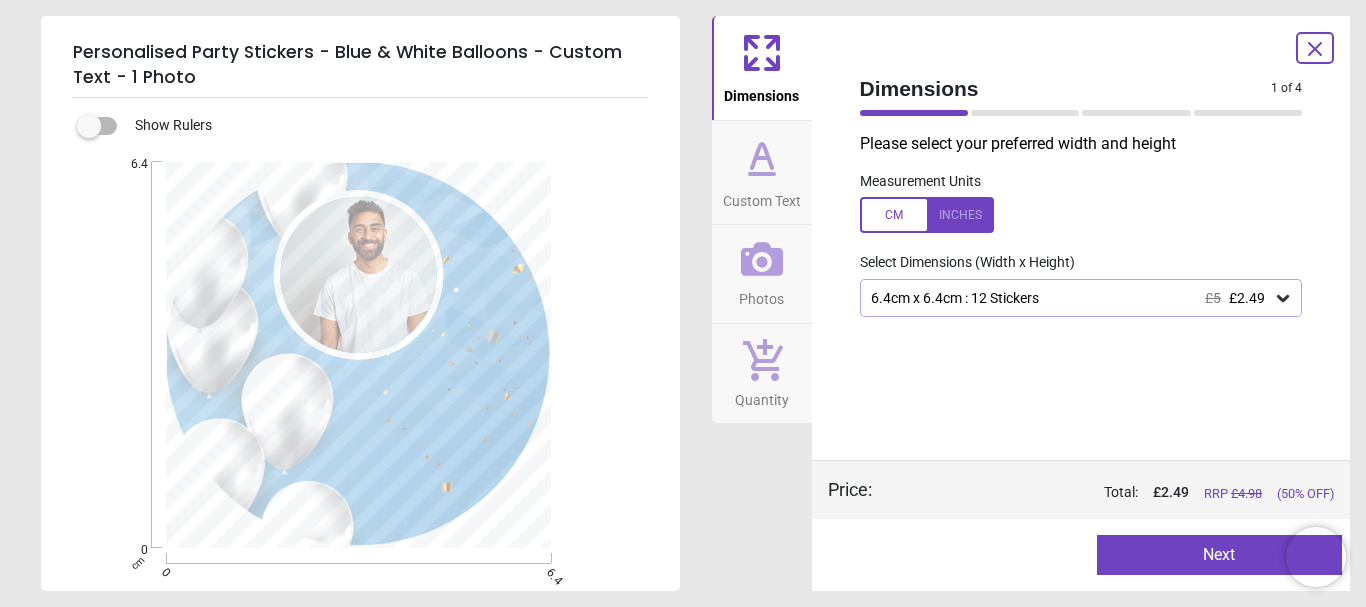 click on "Next" at bounding box center (1219, 555) 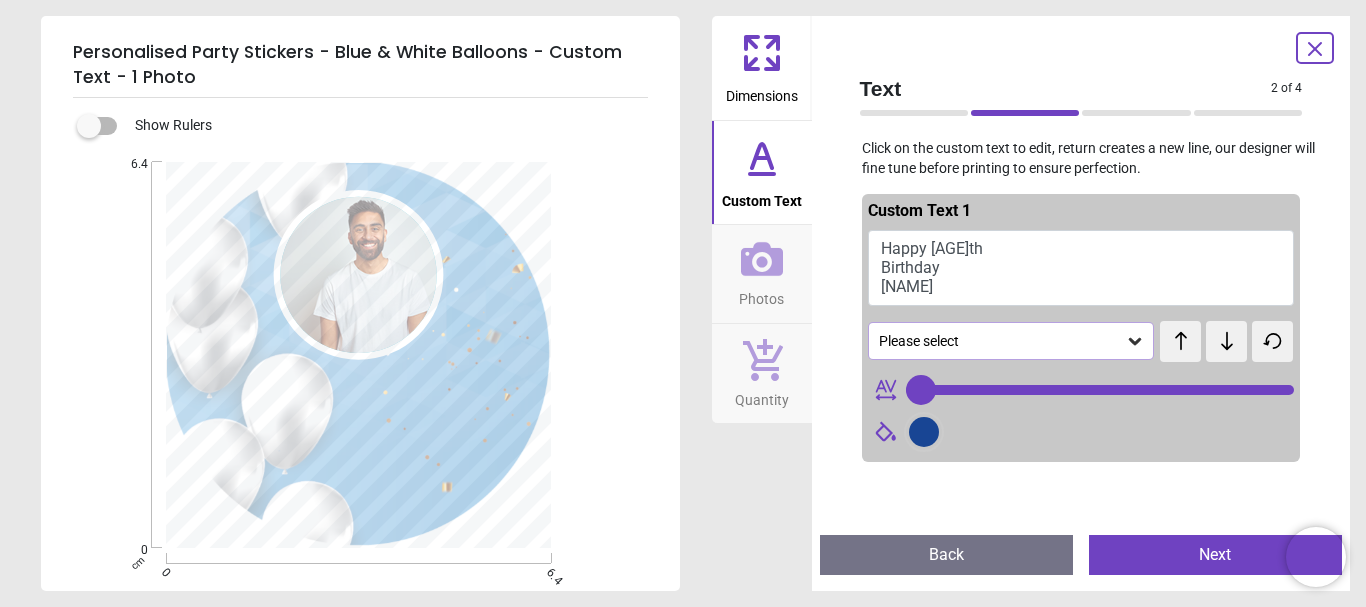 type on "**" 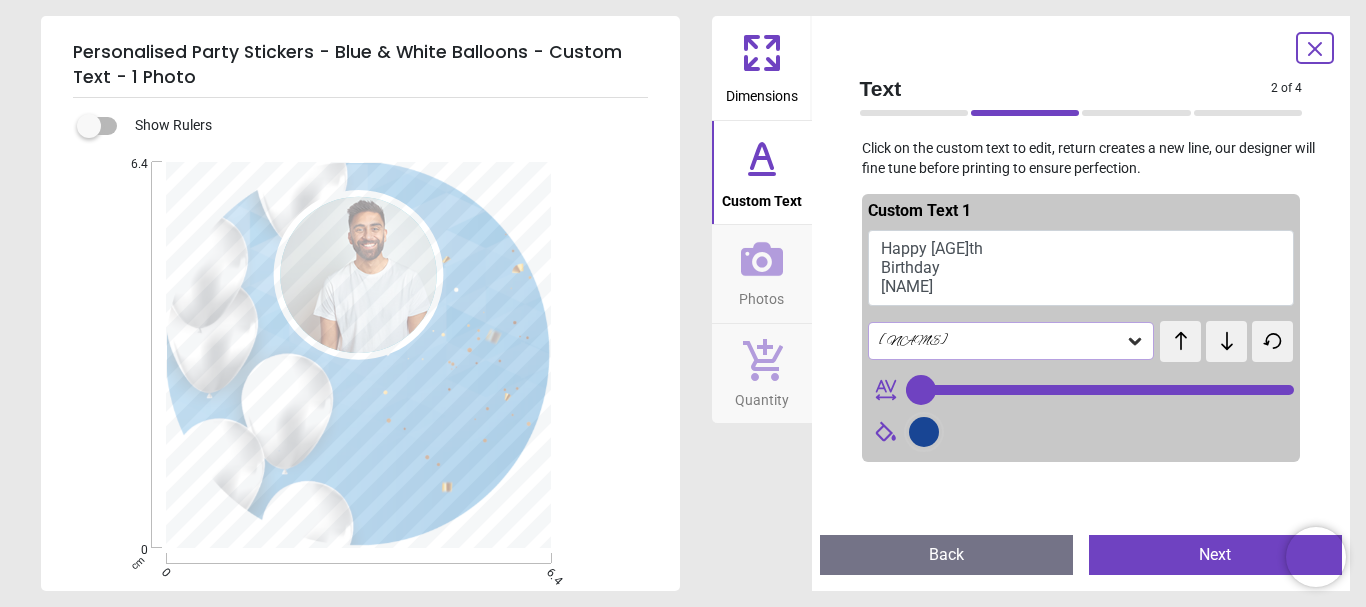 click on "Next" at bounding box center (1215, 555) 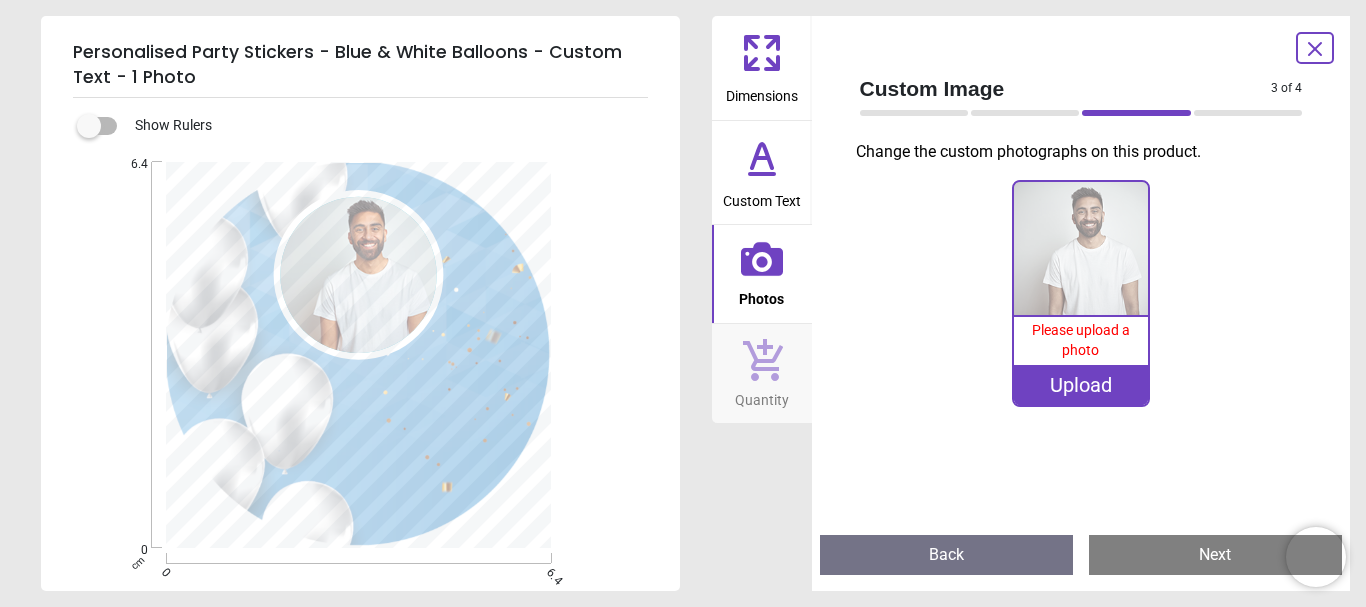 click on "Upload" at bounding box center [1081, 385] 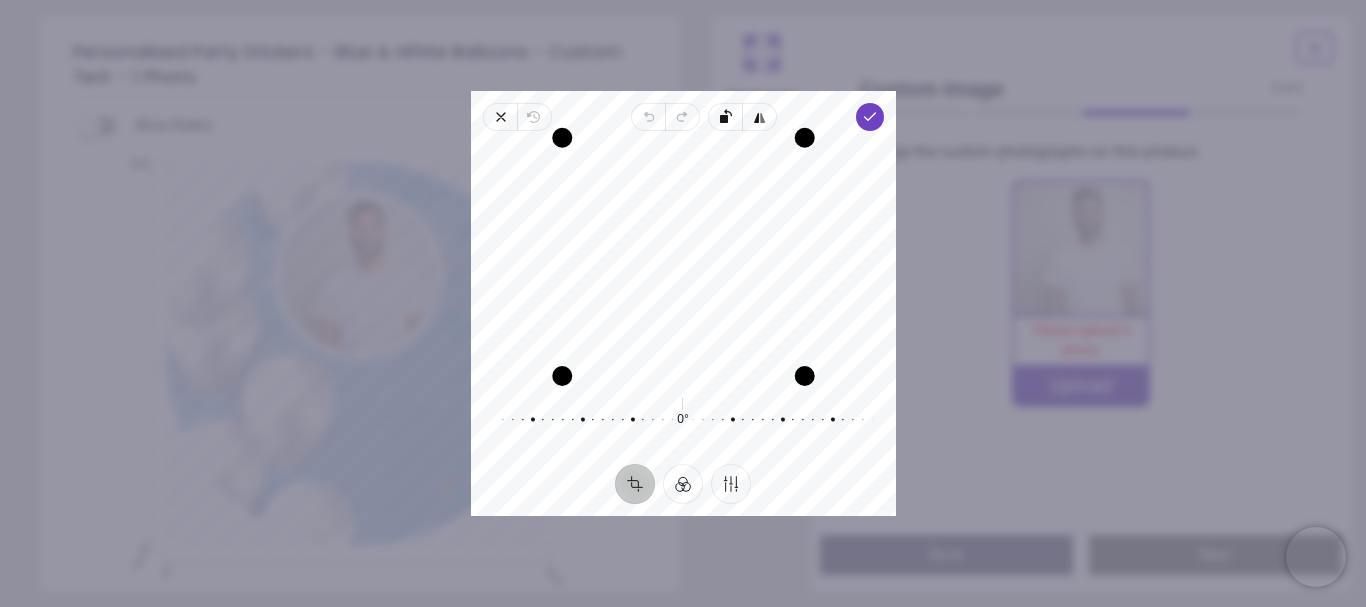 drag, startPoint x: 659, startPoint y: 155, endPoint x: 682, endPoint y: 81, distance: 77.491936 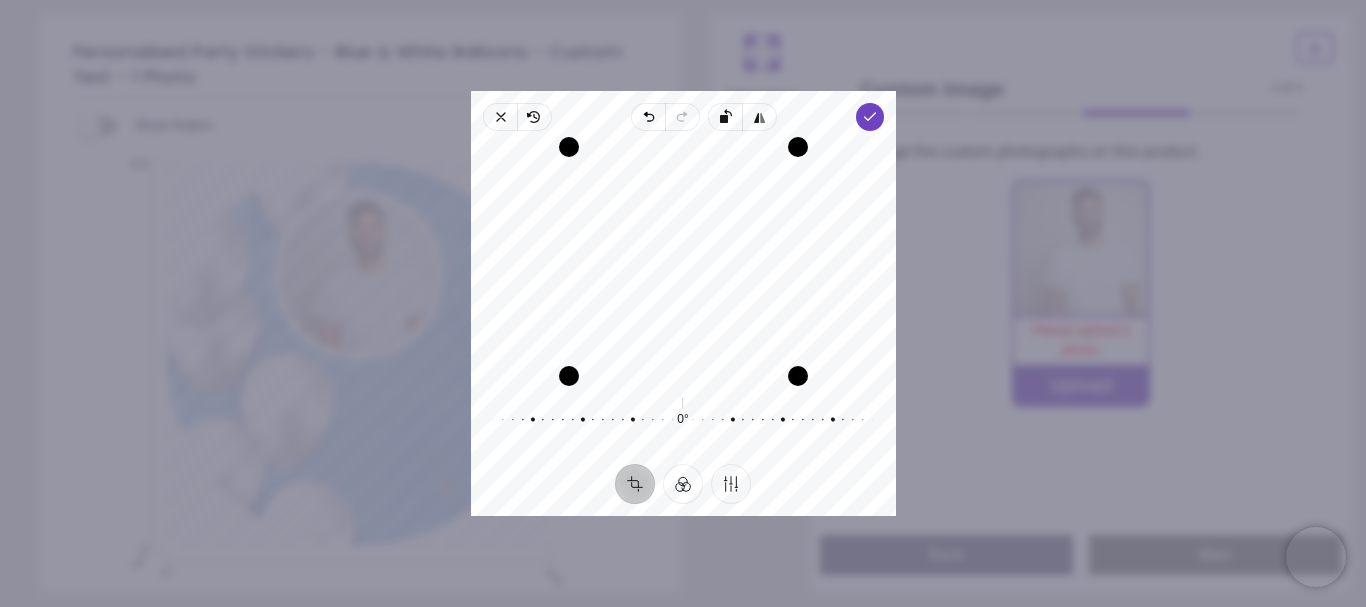 click on "**********" at bounding box center (683, 303) 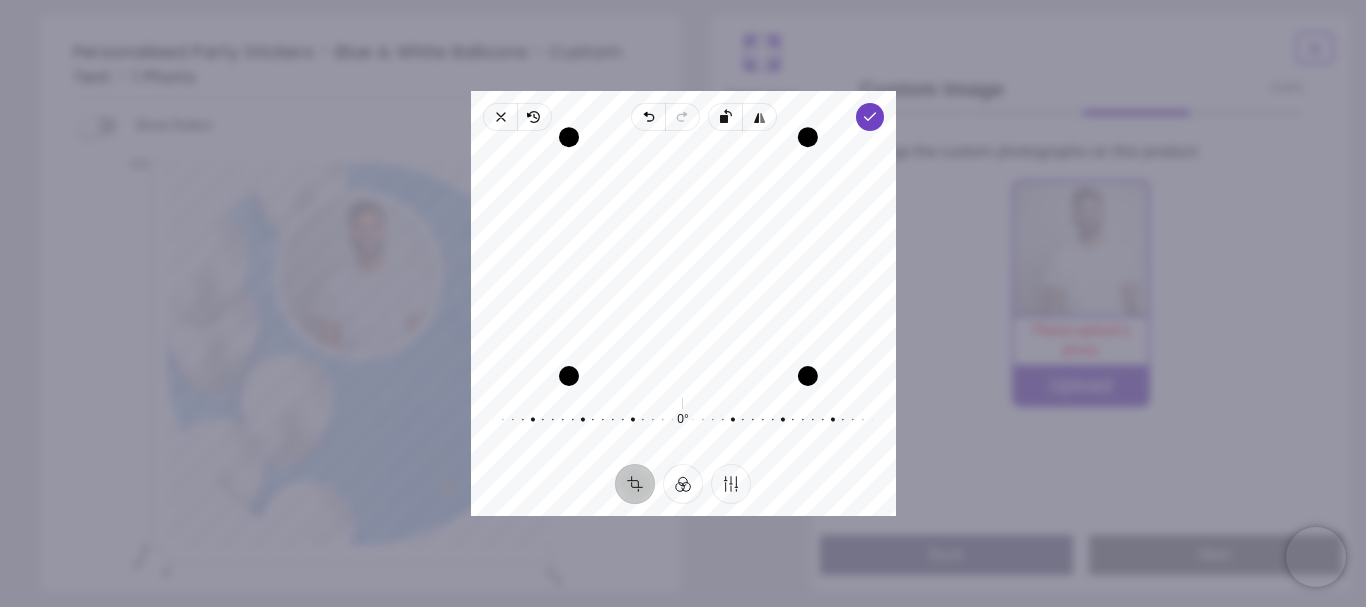 drag, startPoint x: 800, startPoint y: 142, endPoint x: 889, endPoint y: 57, distance: 123.069084 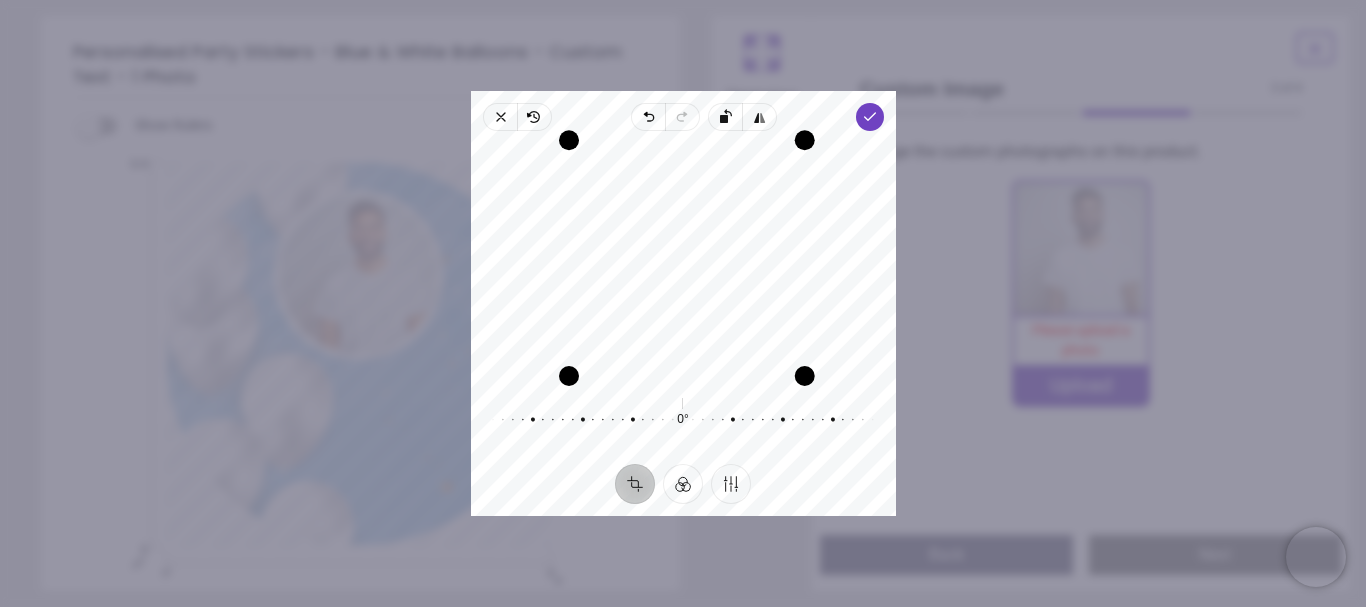 drag, startPoint x: 801, startPoint y: 151, endPoint x: 835, endPoint y: 111, distance: 52.49762 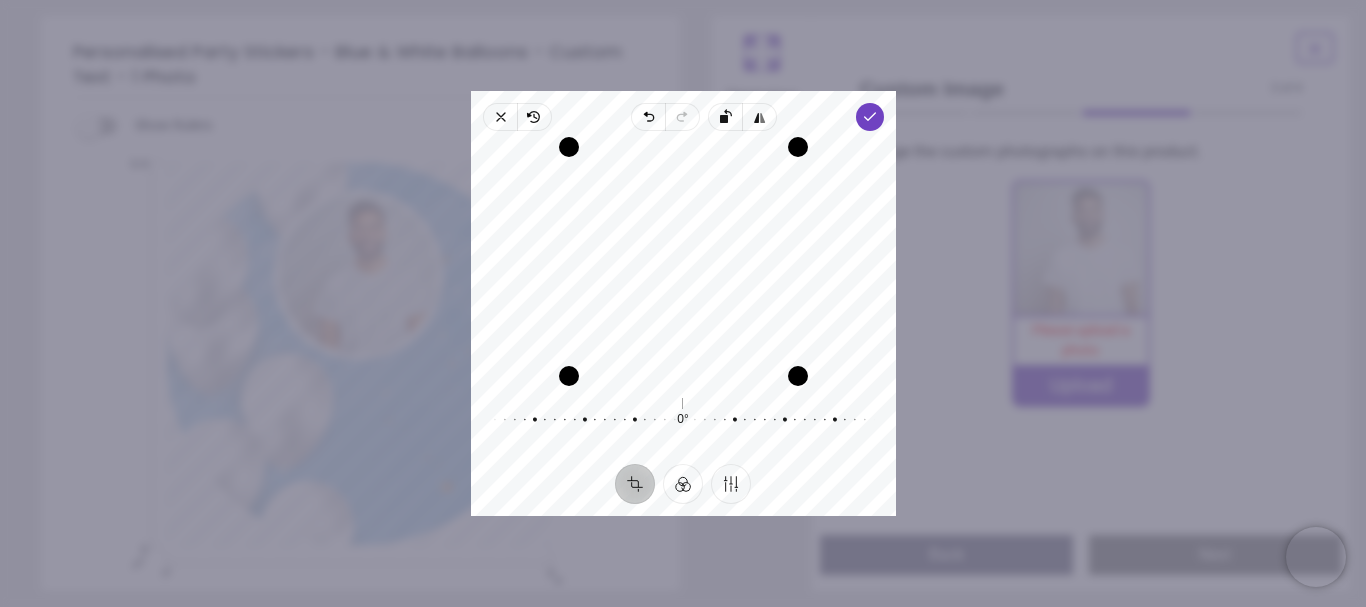 click at bounding box center [675, 420] 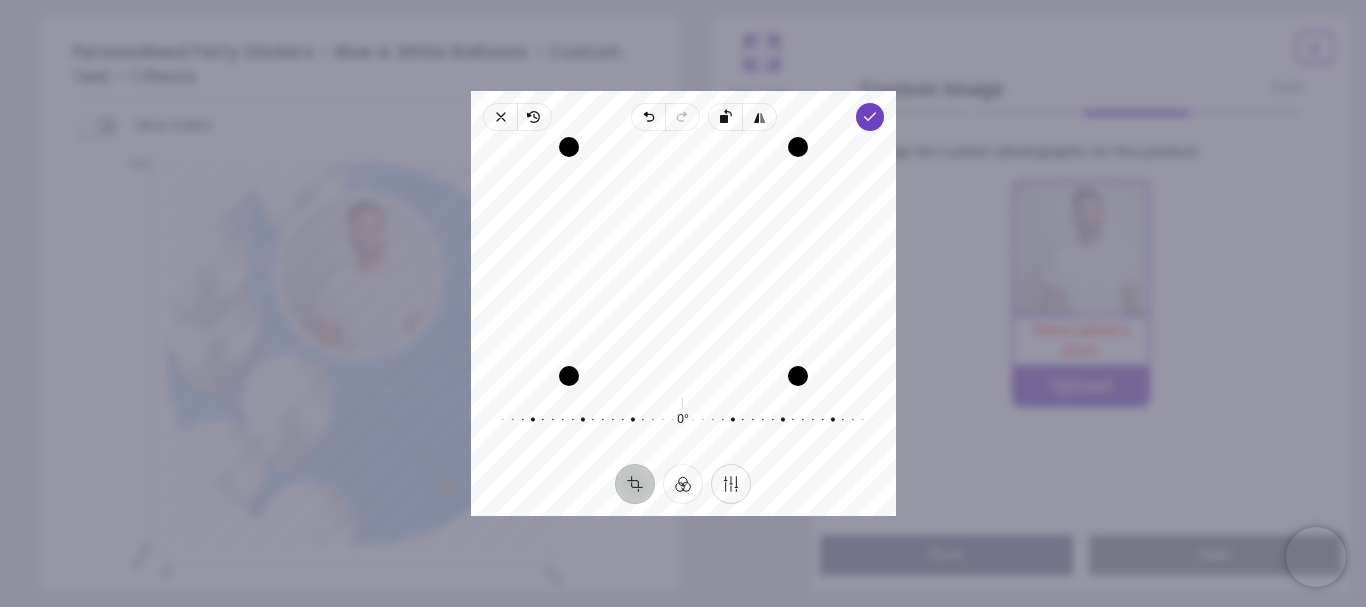 click on "Finetune" at bounding box center (731, 484) 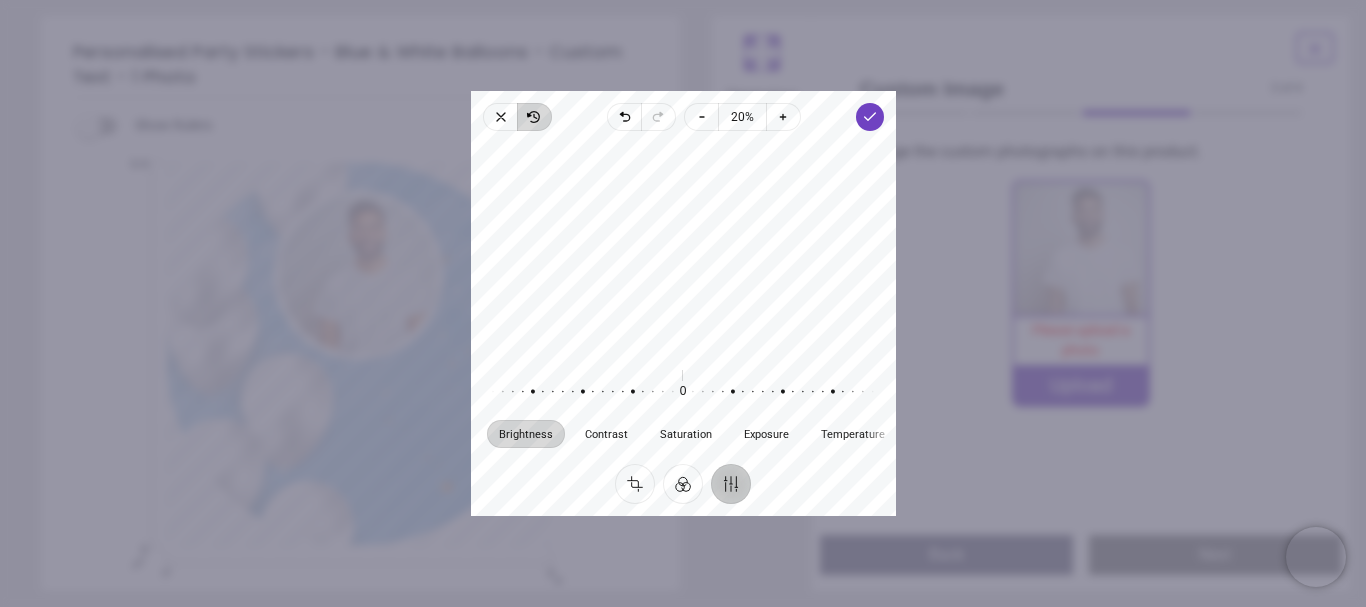 click 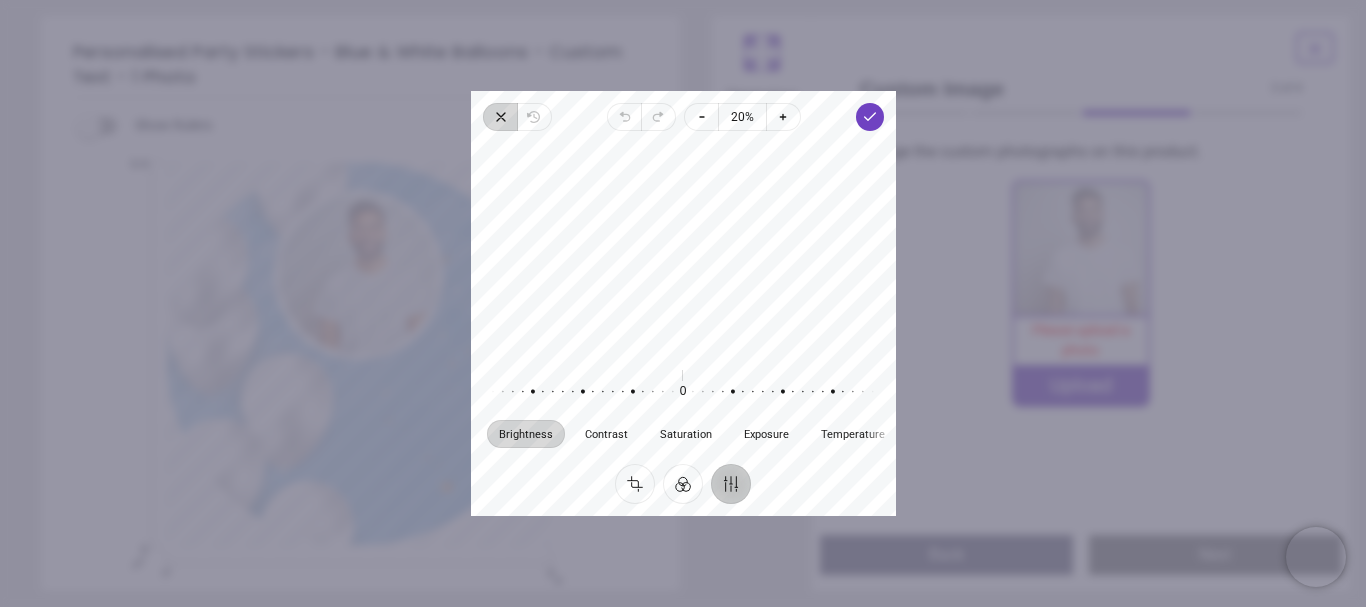 click 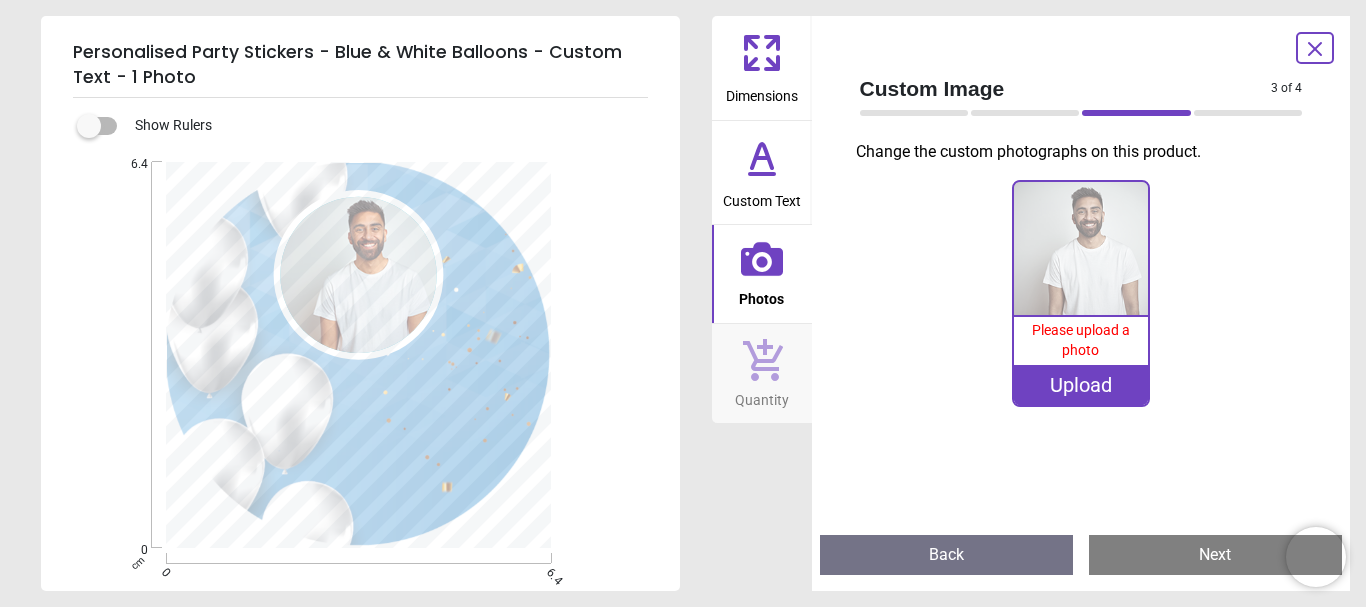 click on "Upload" at bounding box center (1081, 385) 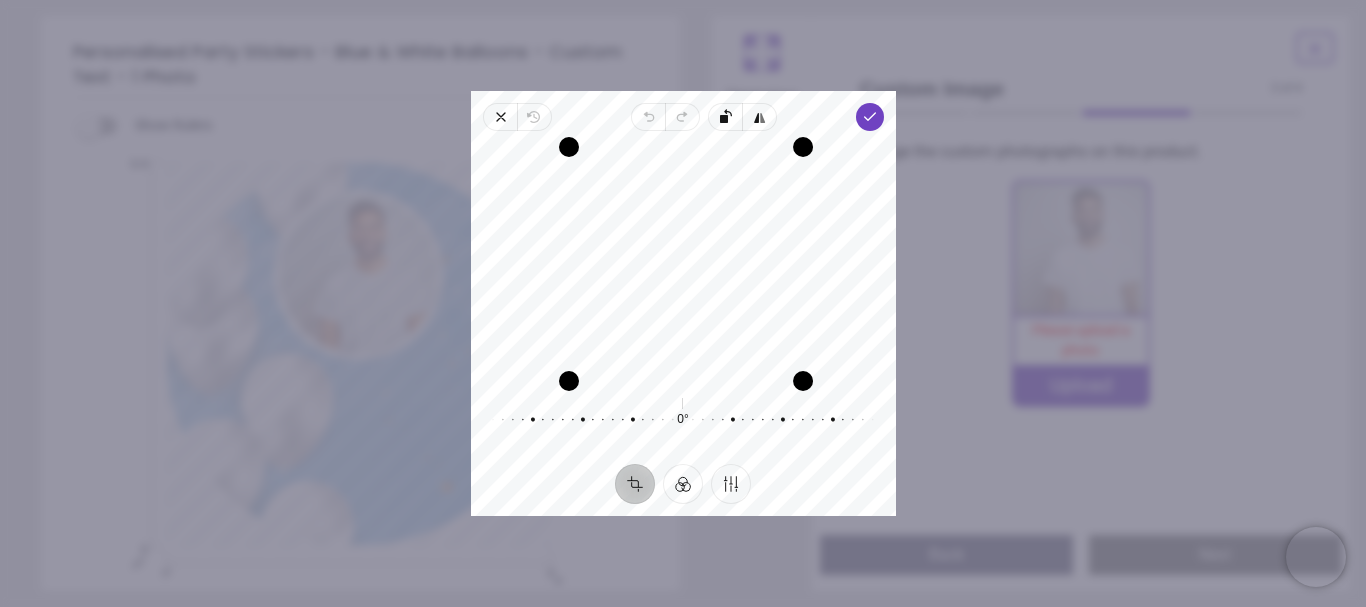 drag, startPoint x: 803, startPoint y: 380, endPoint x: 825, endPoint y: 402, distance: 31.112698 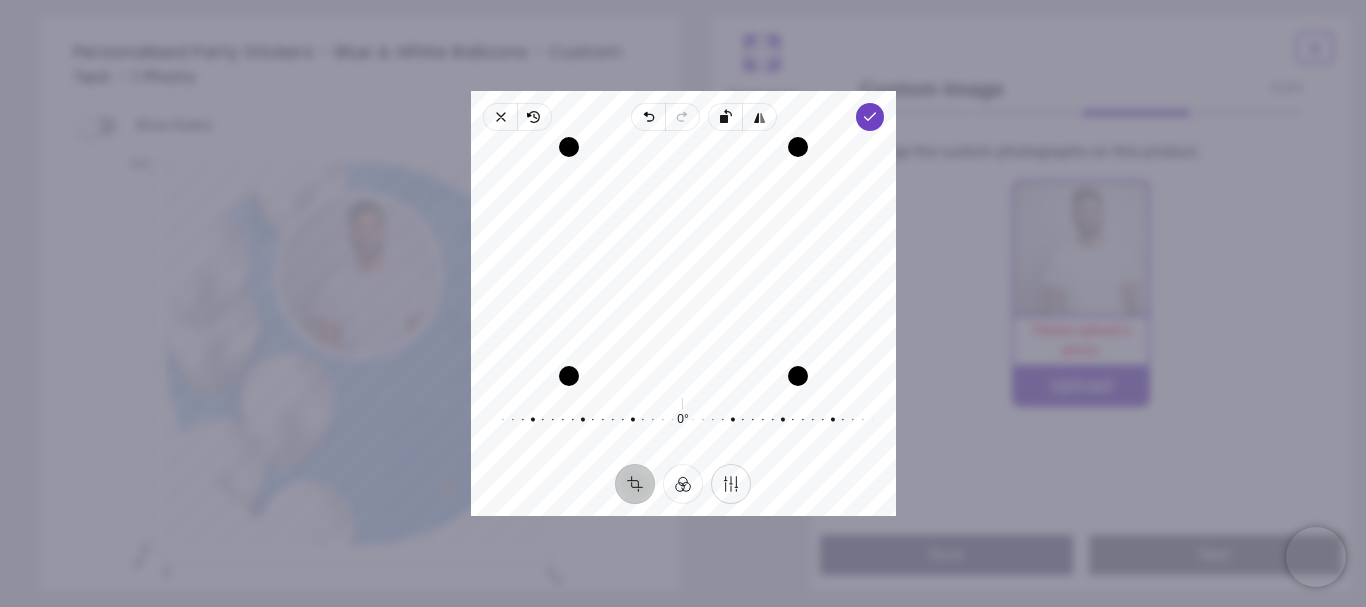 click on "Finetune" at bounding box center (731, 484) 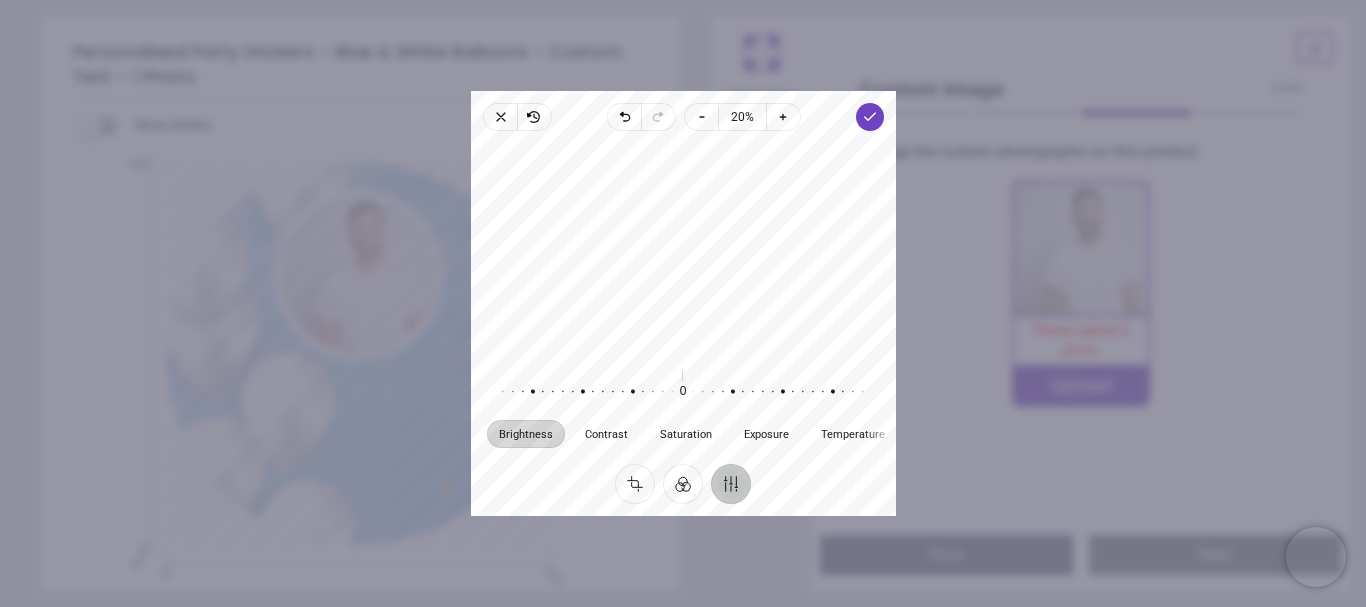 click on "0% Please upload a photo Upload" at bounding box center (1081, 303) 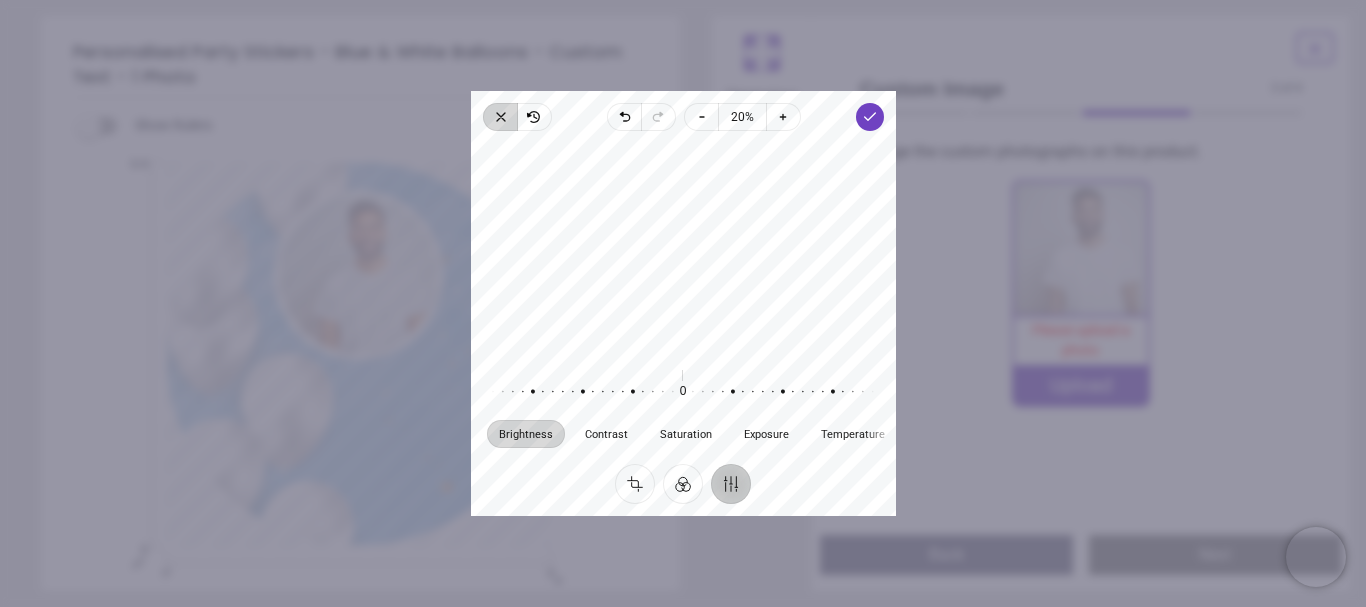 click 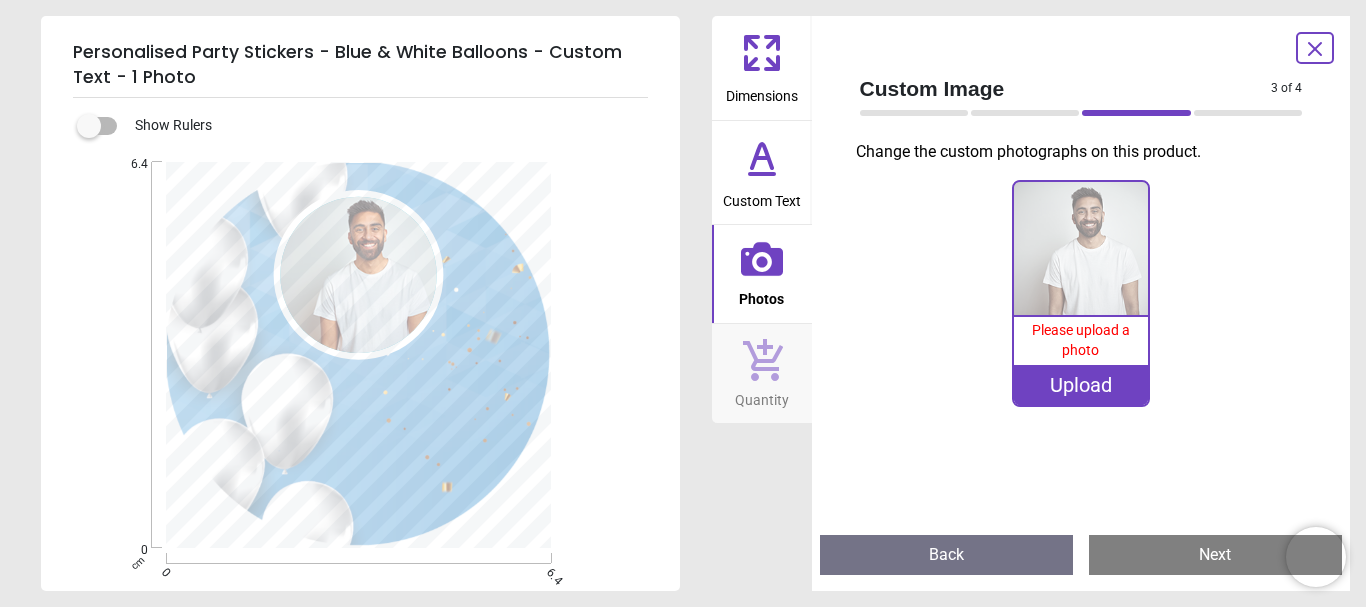 click on "Upload" at bounding box center (1081, 385) 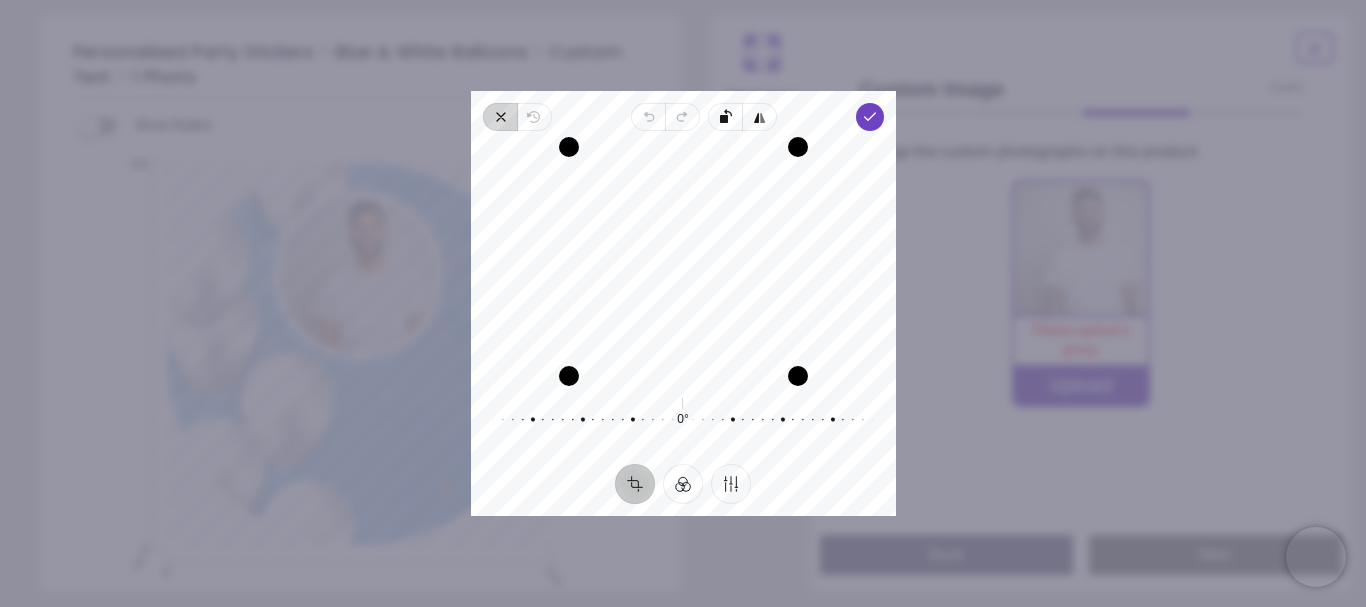 click 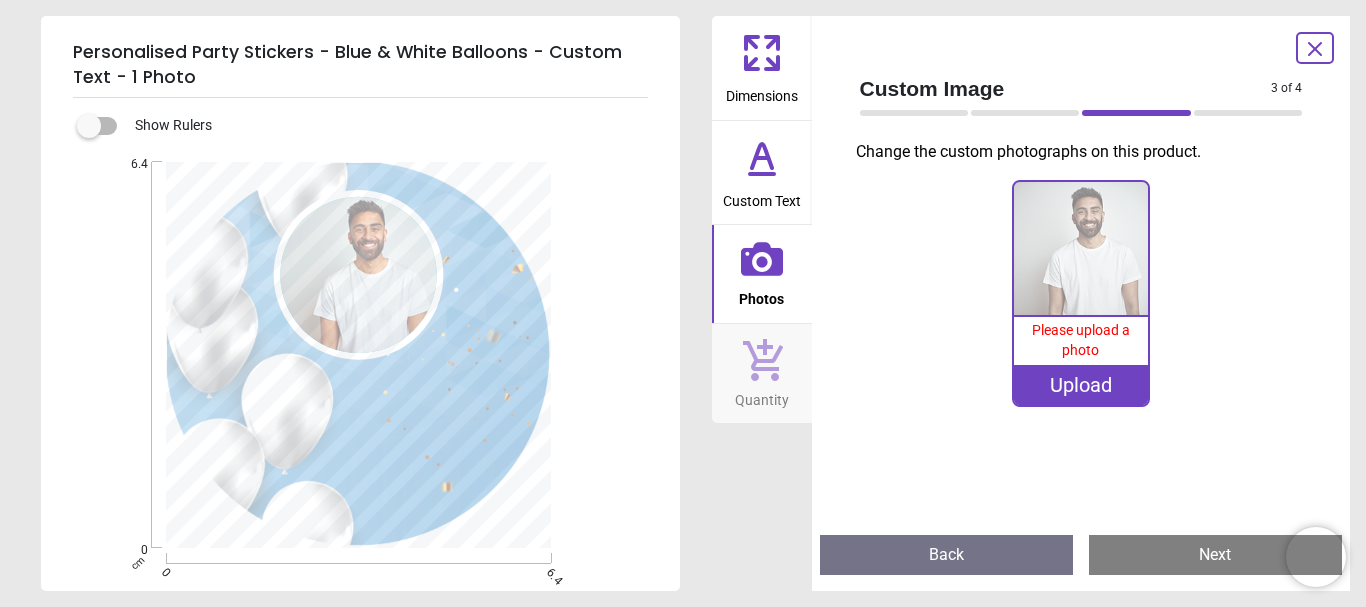 click on "Upload" at bounding box center [1081, 385] 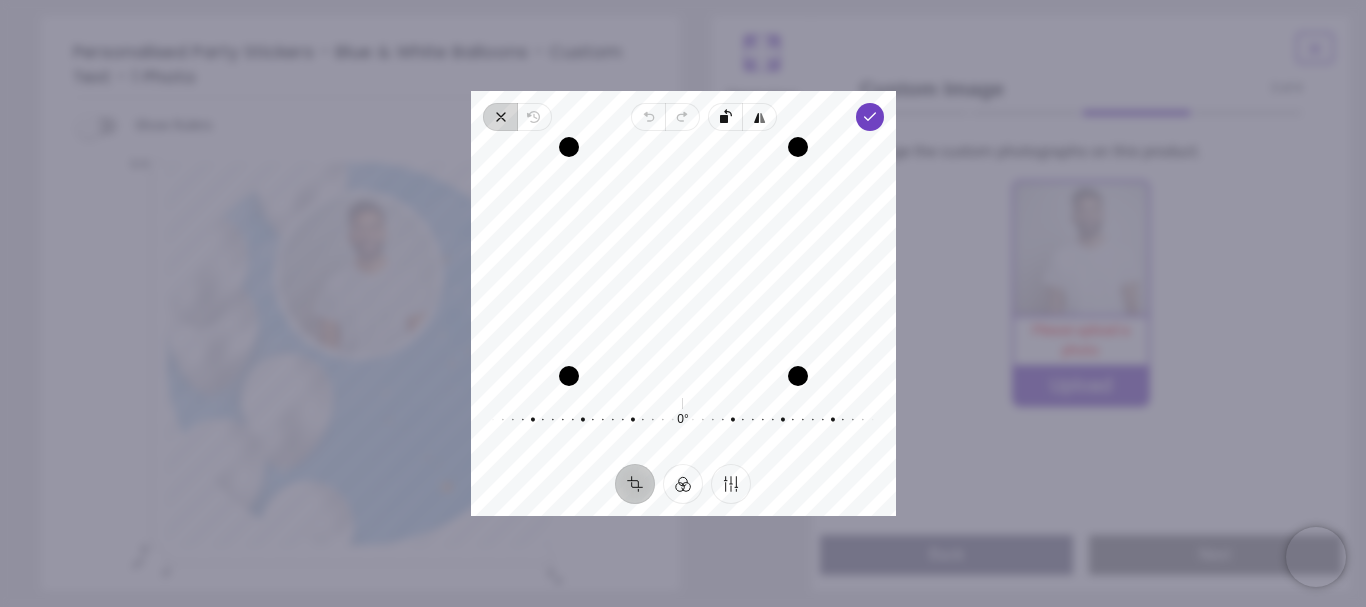 click 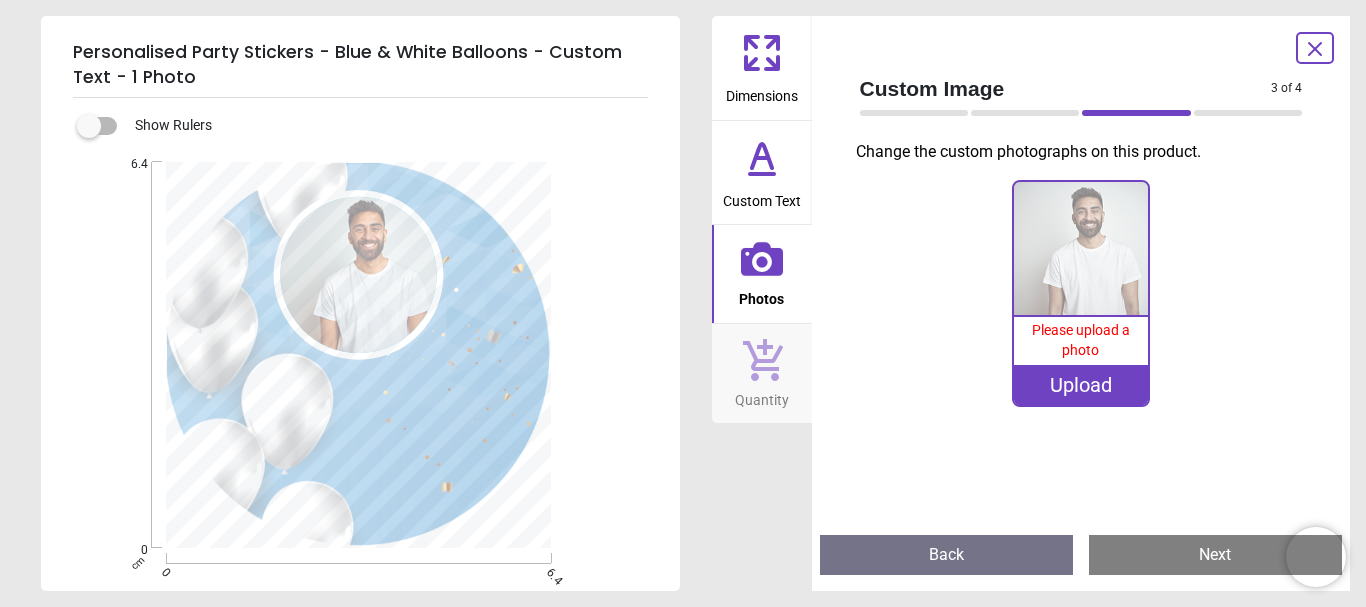 click on "Upload" at bounding box center [1081, 385] 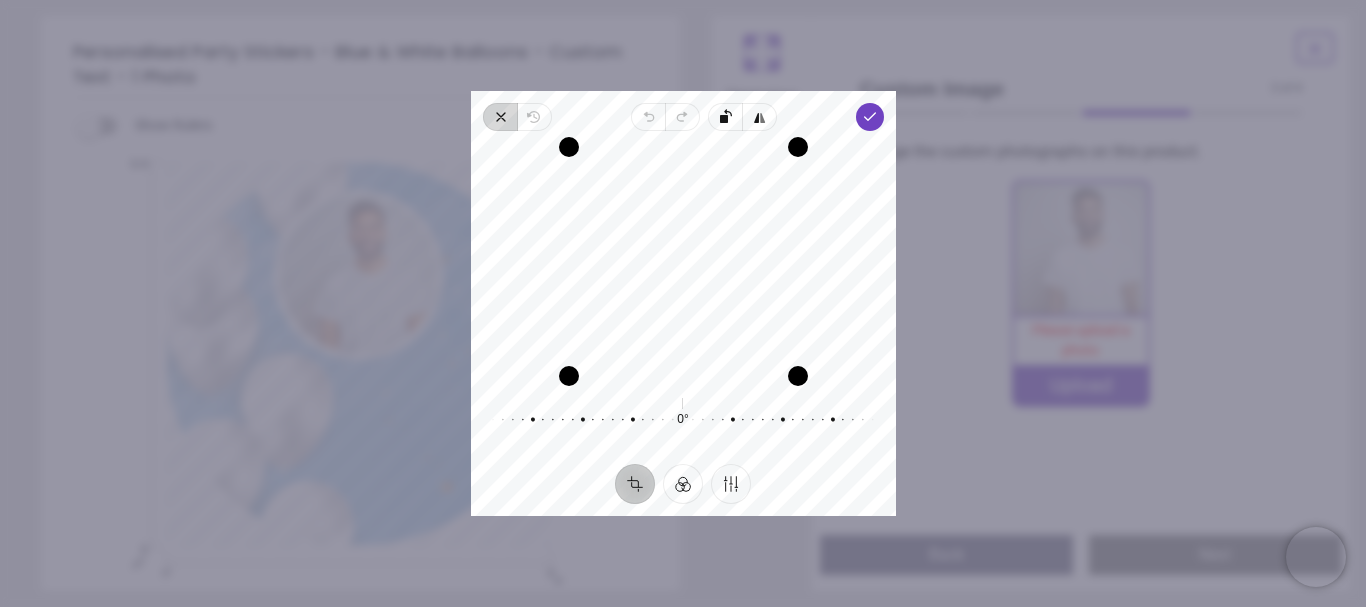 click 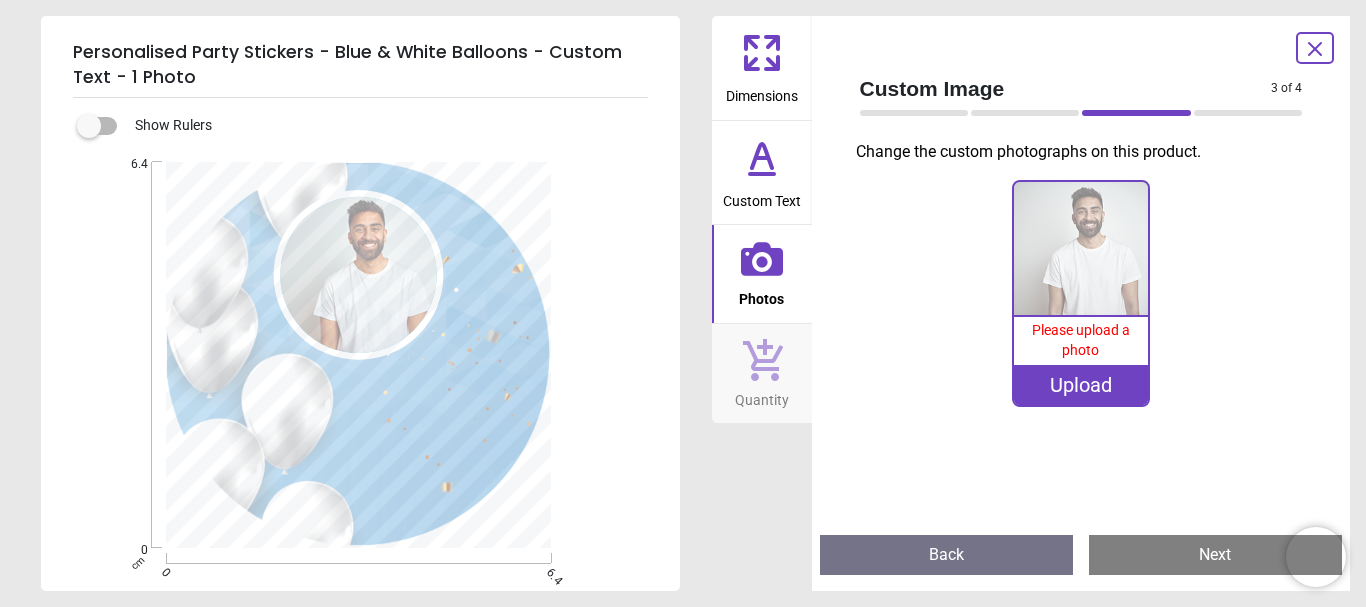 click on "Upload" at bounding box center [1081, 385] 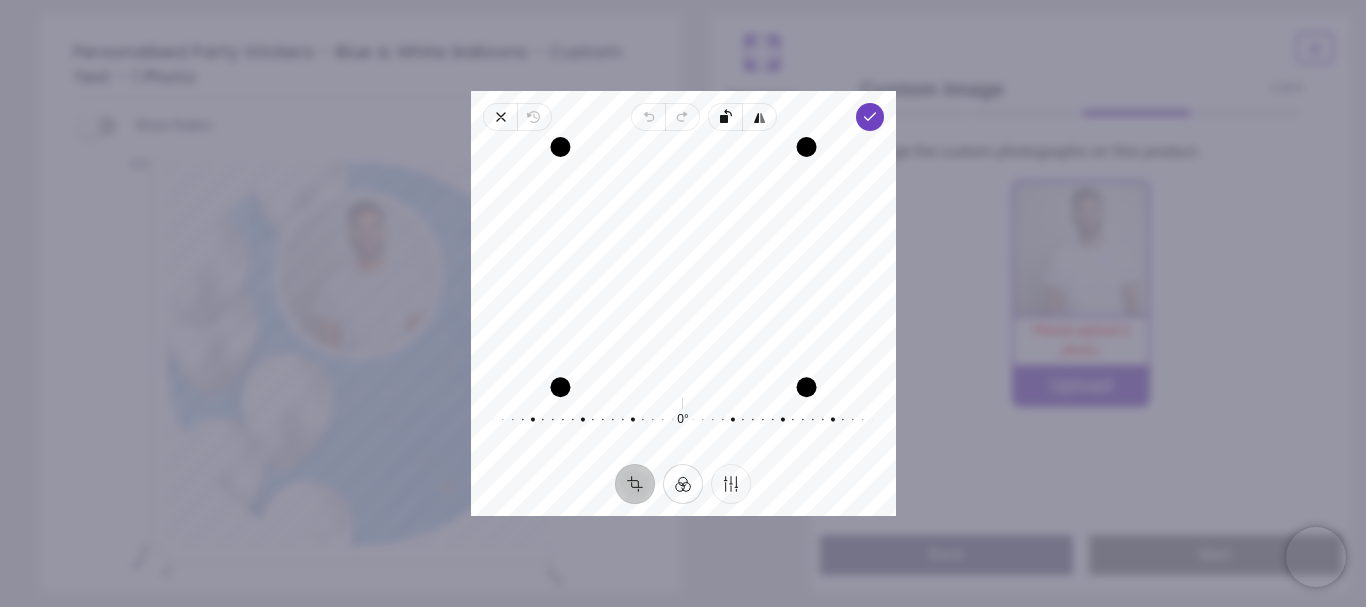 drag, startPoint x: 671, startPoint y: 380, endPoint x: 676, endPoint y: 503, distance: 123.101585 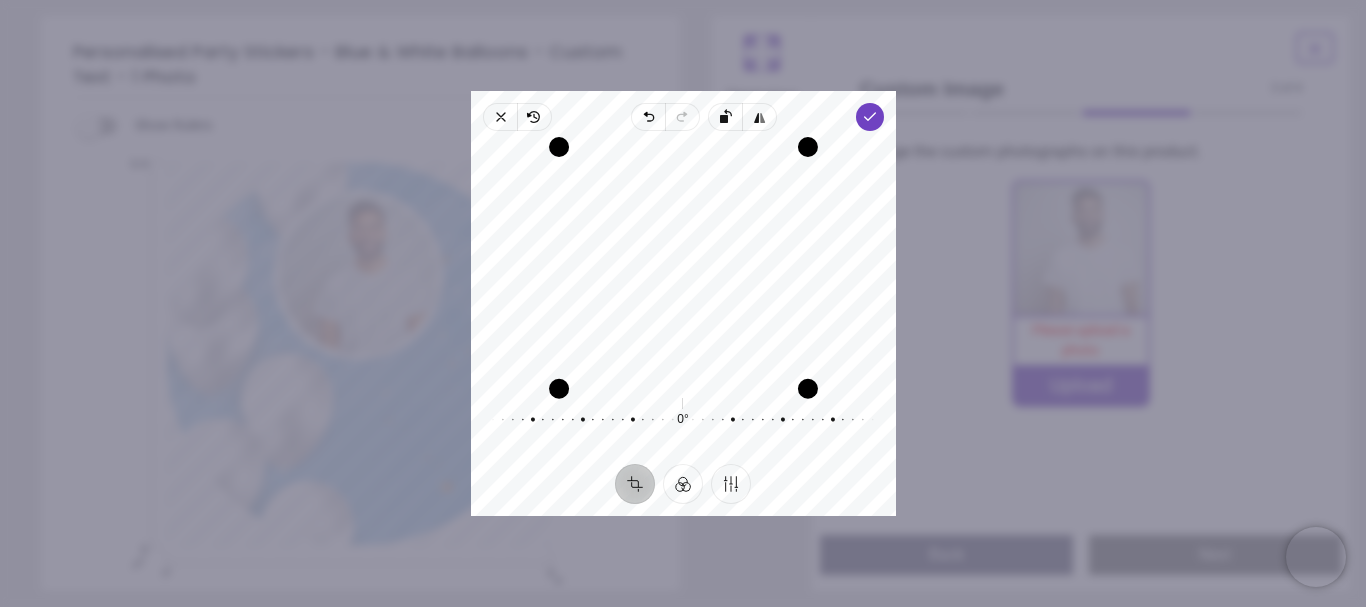 drag, startPoint x: 700, startPoint y: 371, endPoint x: 699, endPoint y: 548, distance: 177.00282 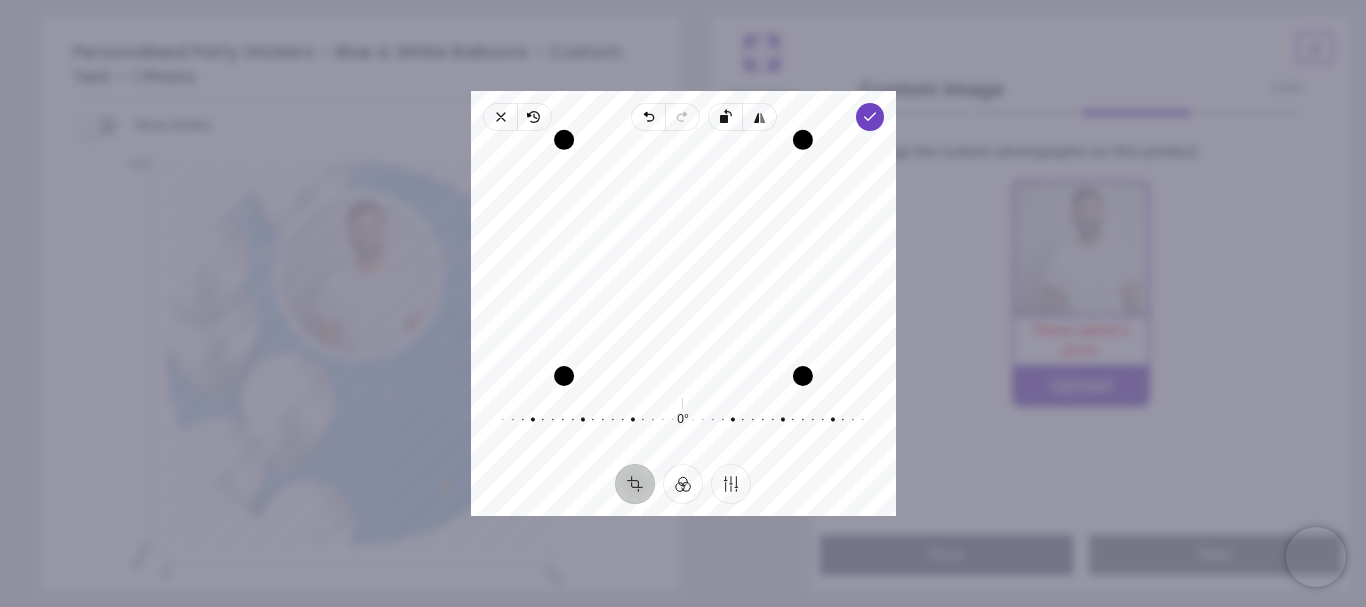 drag, startPoint x: 704, startPoint y: 150, endPoint x: 706, endPoint y: 108, distance: 42.047592 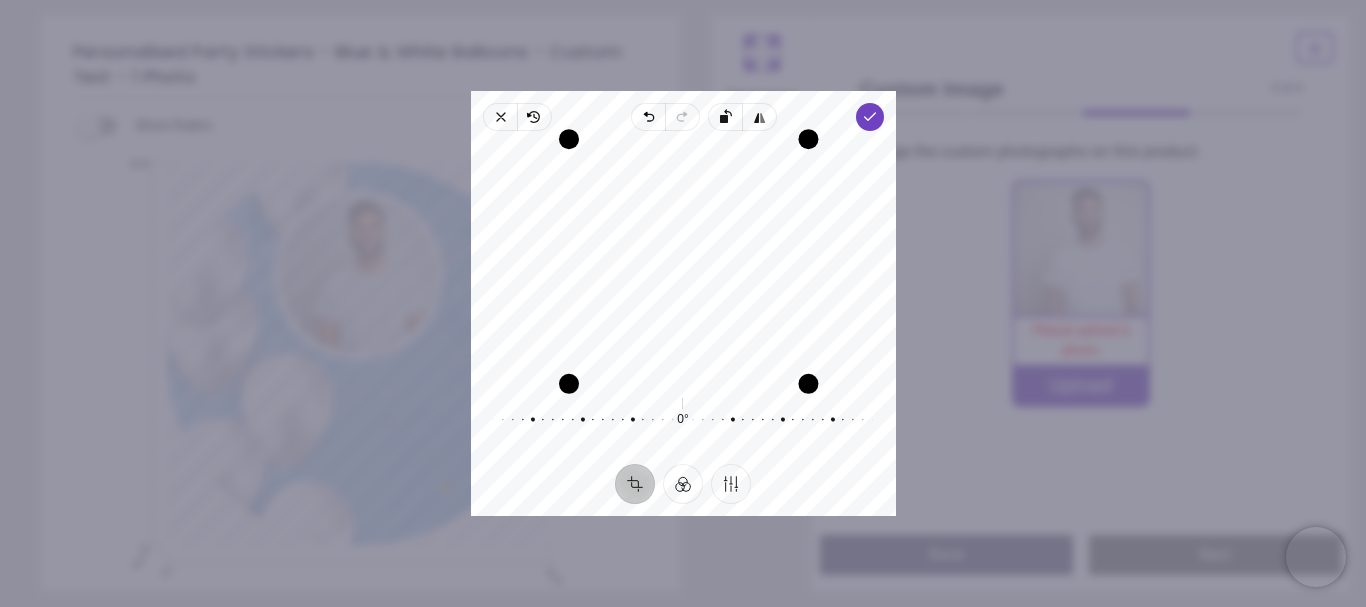 drag, startPoint x: 800, startPoint y: 254, endPoint x: 901, endPoint y: 259, distance: 101.12369 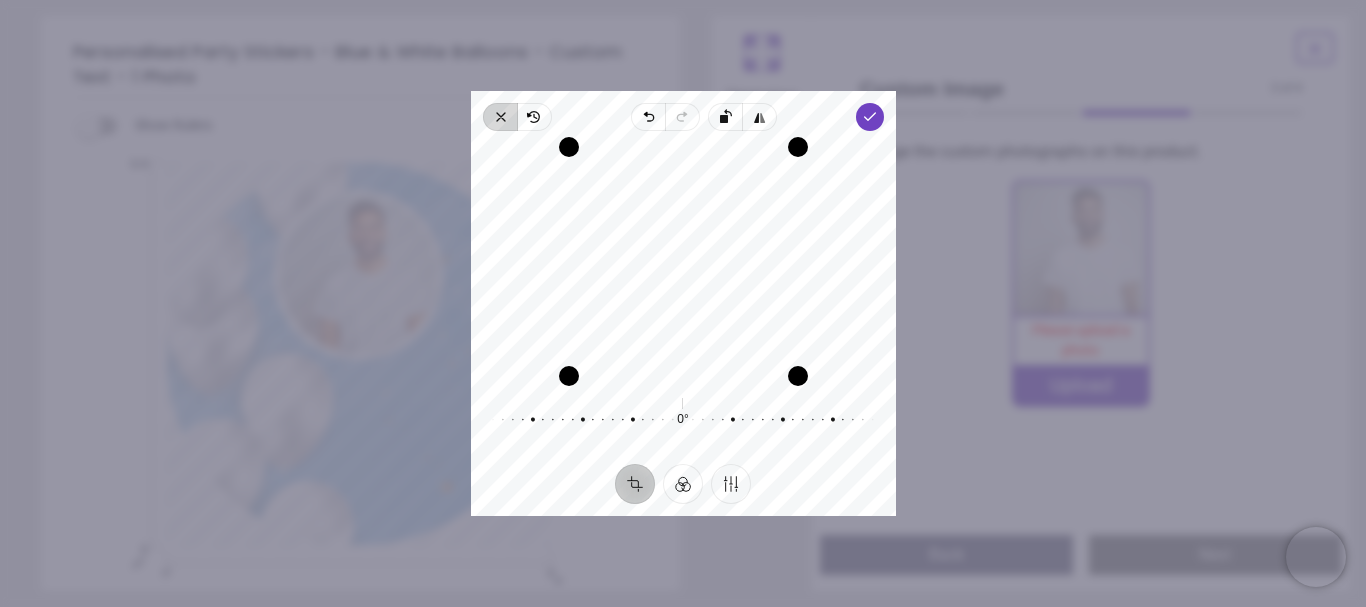 click 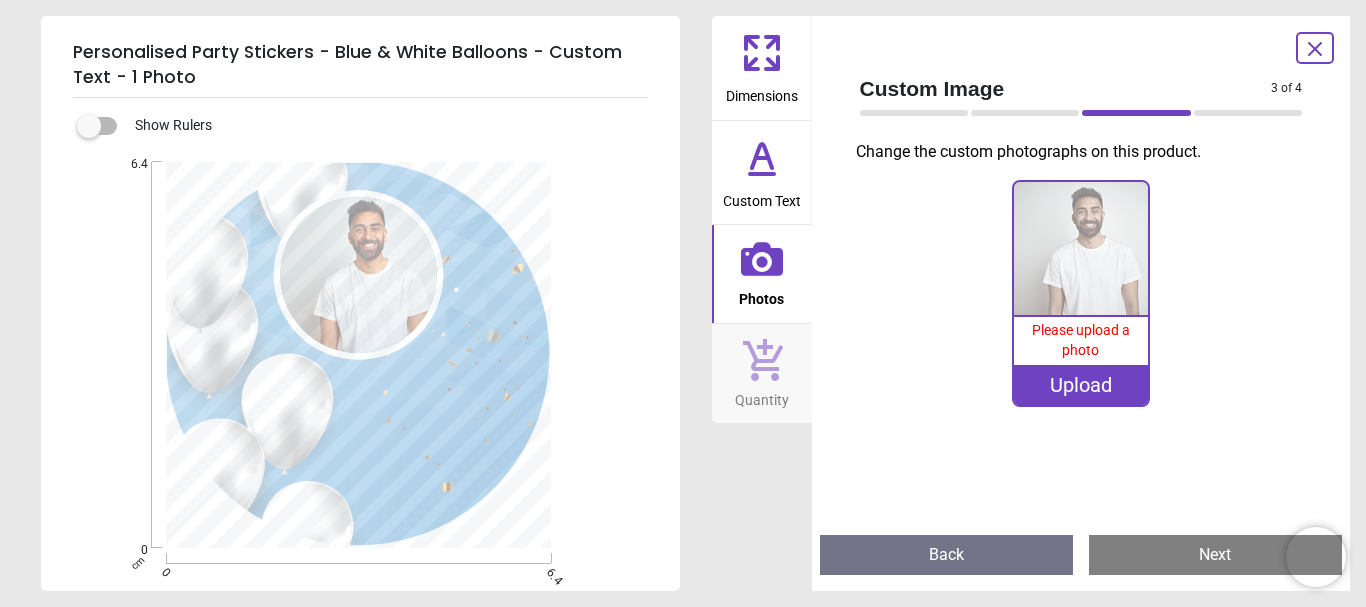 click on "Back" at bounding box center [946, 555] 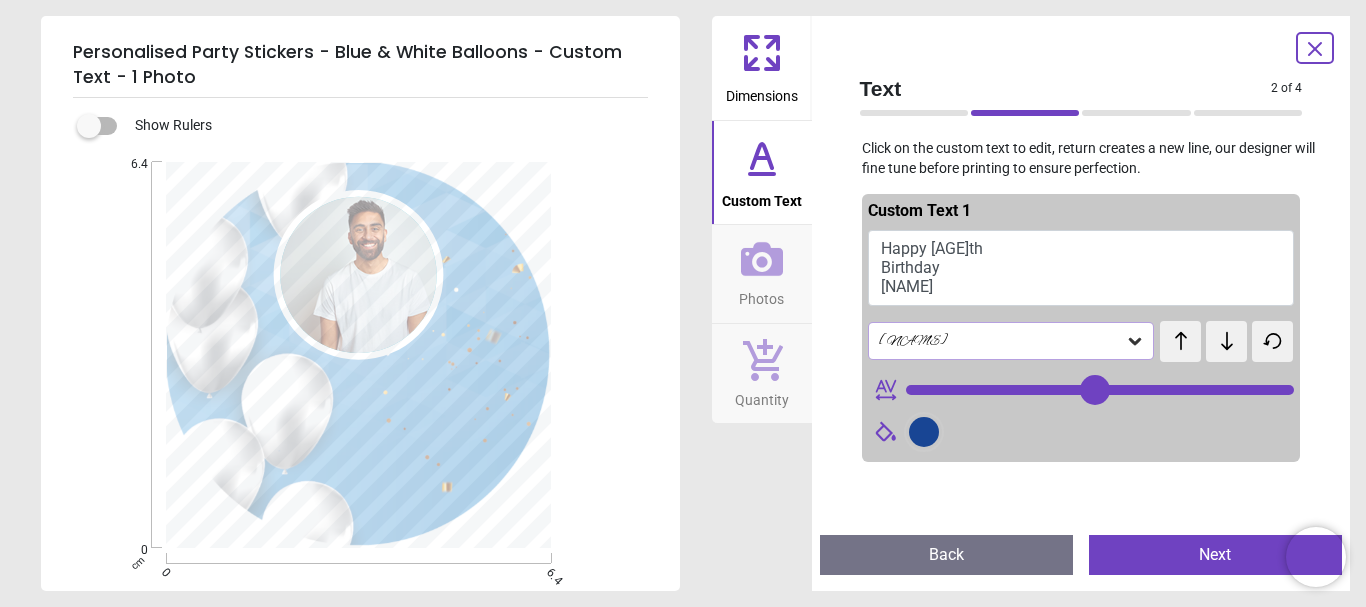 click on "Happy [AGE]th
Birthday
[NAME]" at bounding box center [1081, 268] 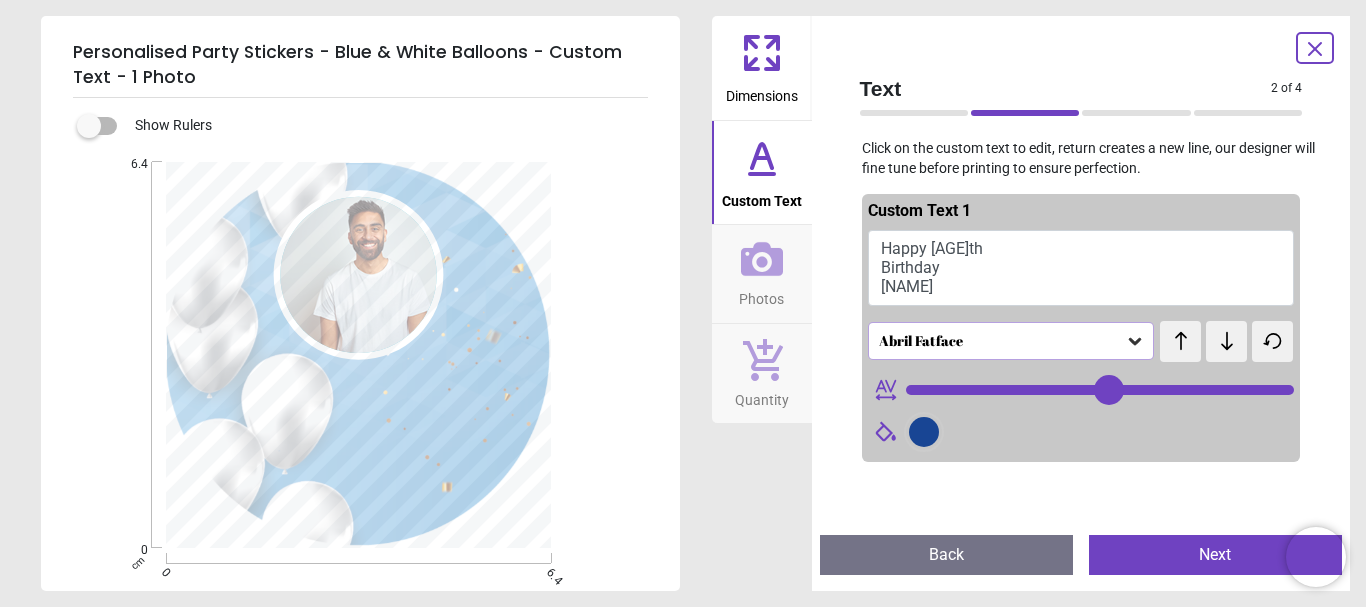 click 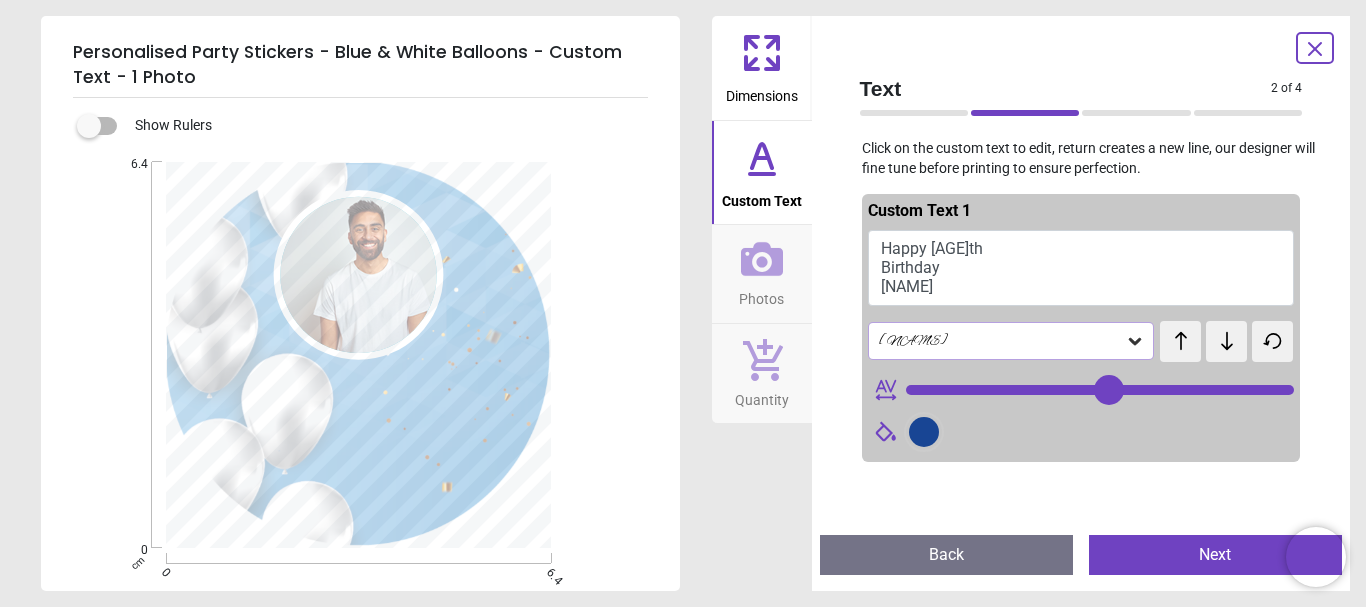 type on "**" 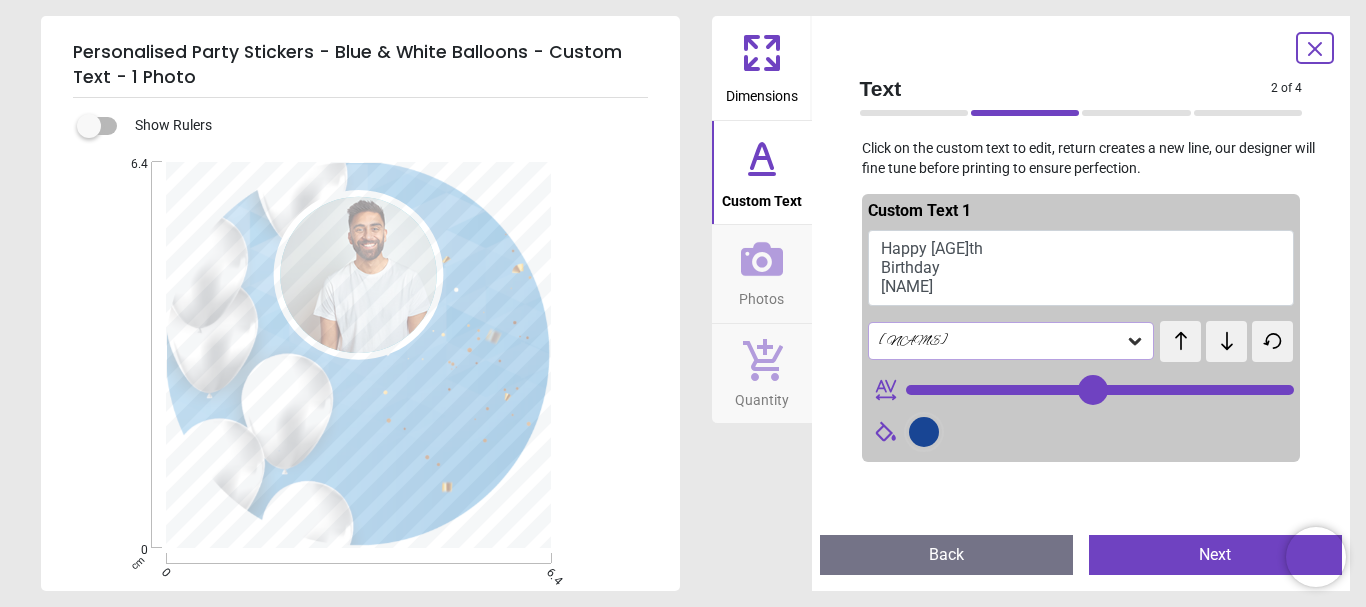 click on "Happy [AGE]th
Birthday
[NAME]" at bounding box center [1081, 268] 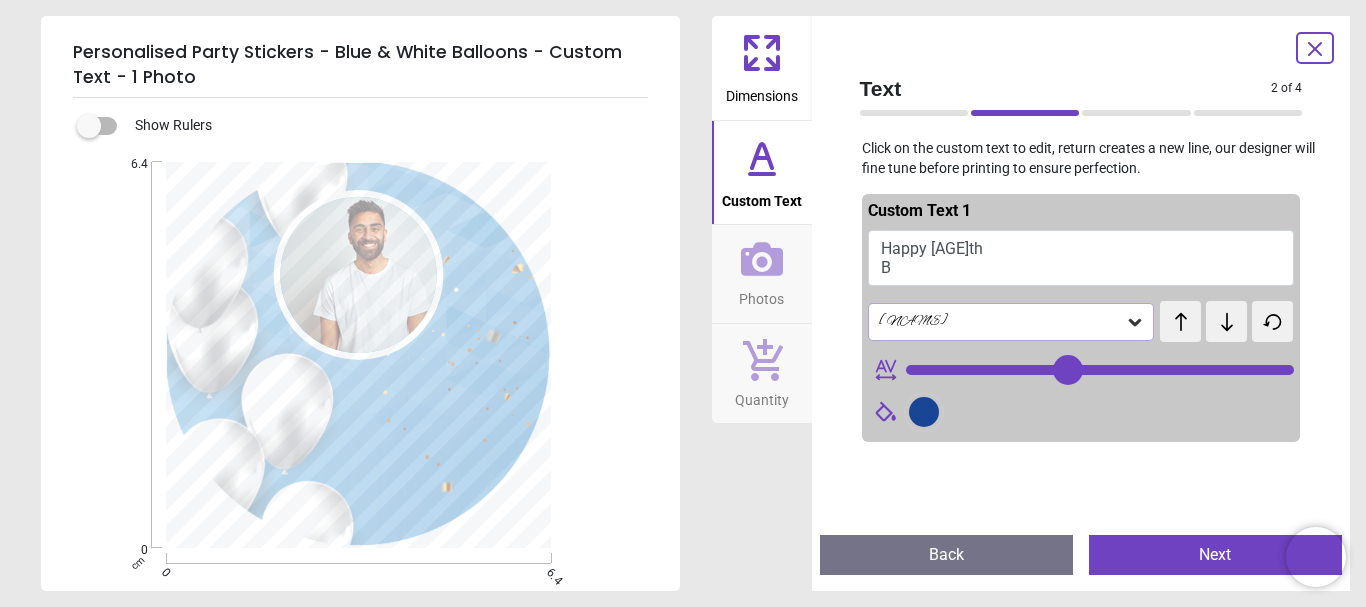 scroll, scrollTop: 0, scrollLeft: 0, axis: both 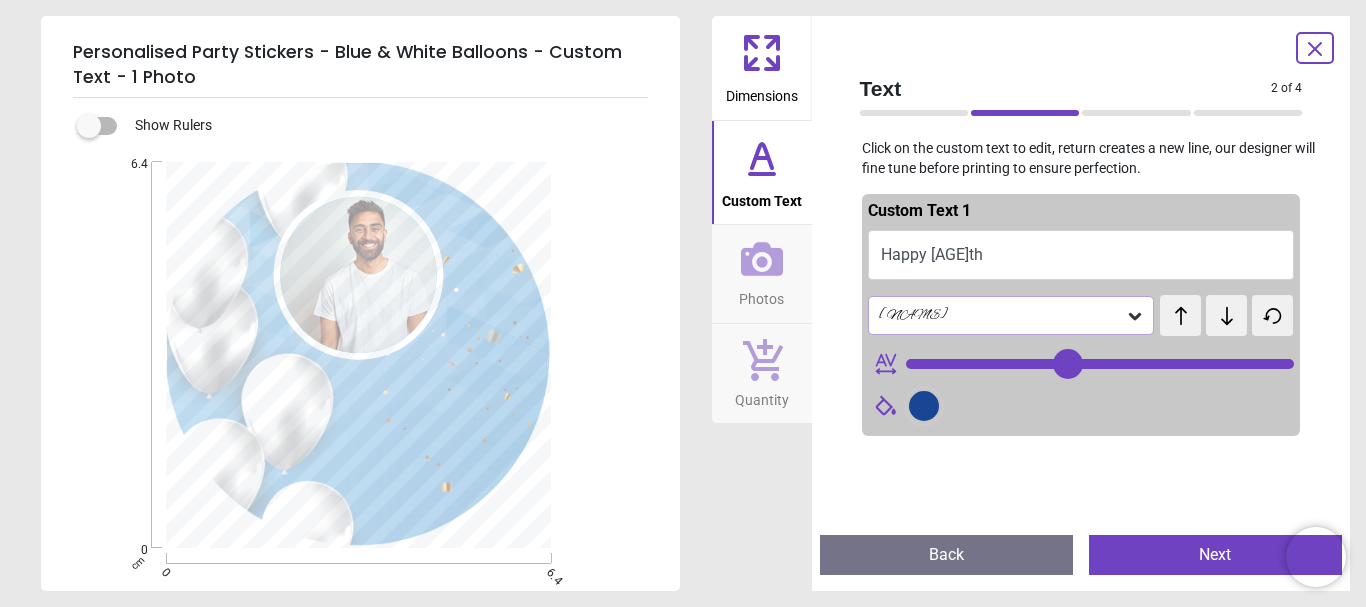 click on "Happy [AGE]th" at bounding box center (1081, 255) 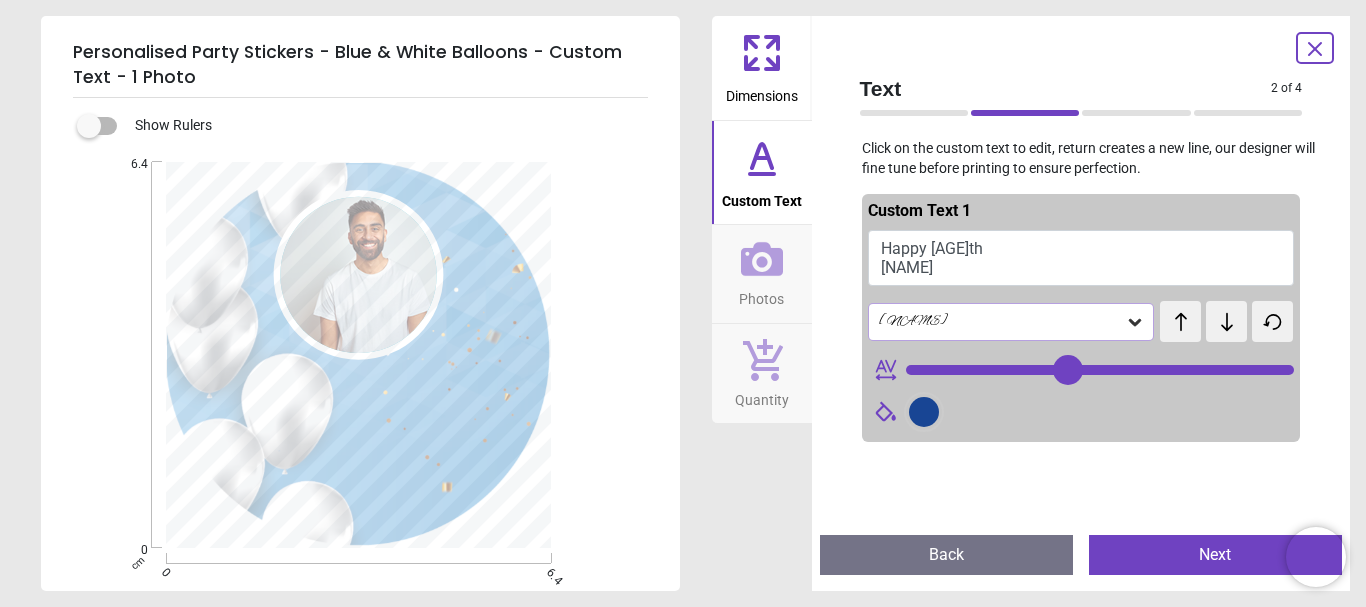 type on "**********" 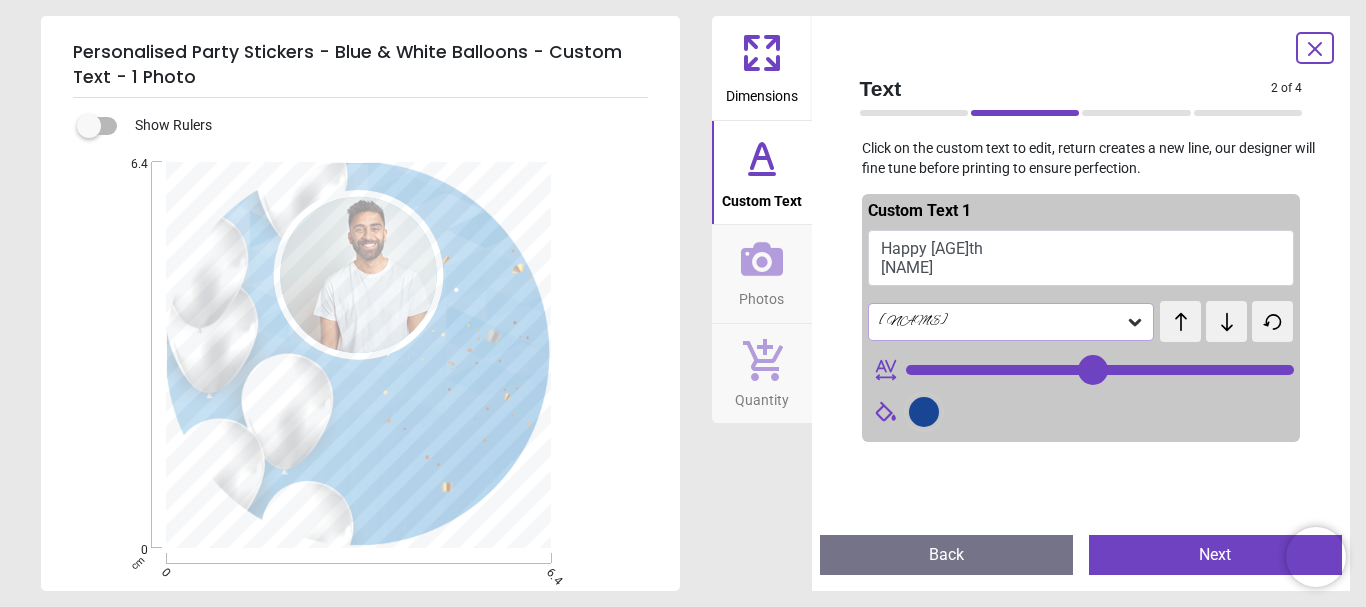 type on "**********" 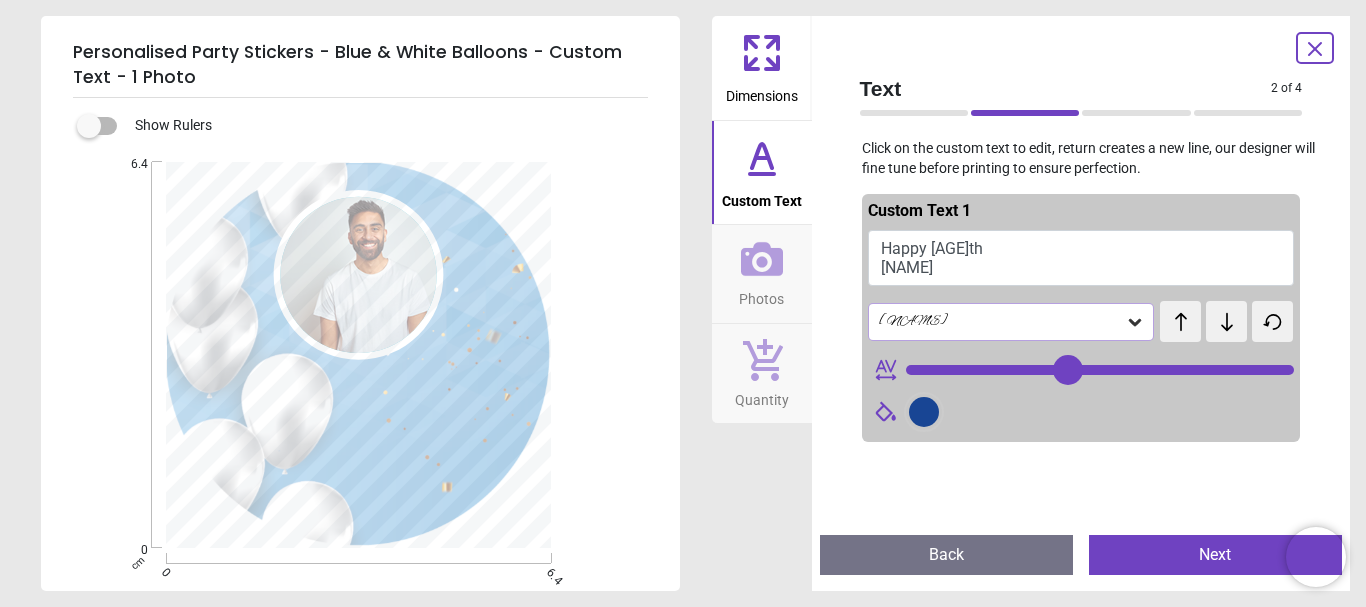 type on "**********" 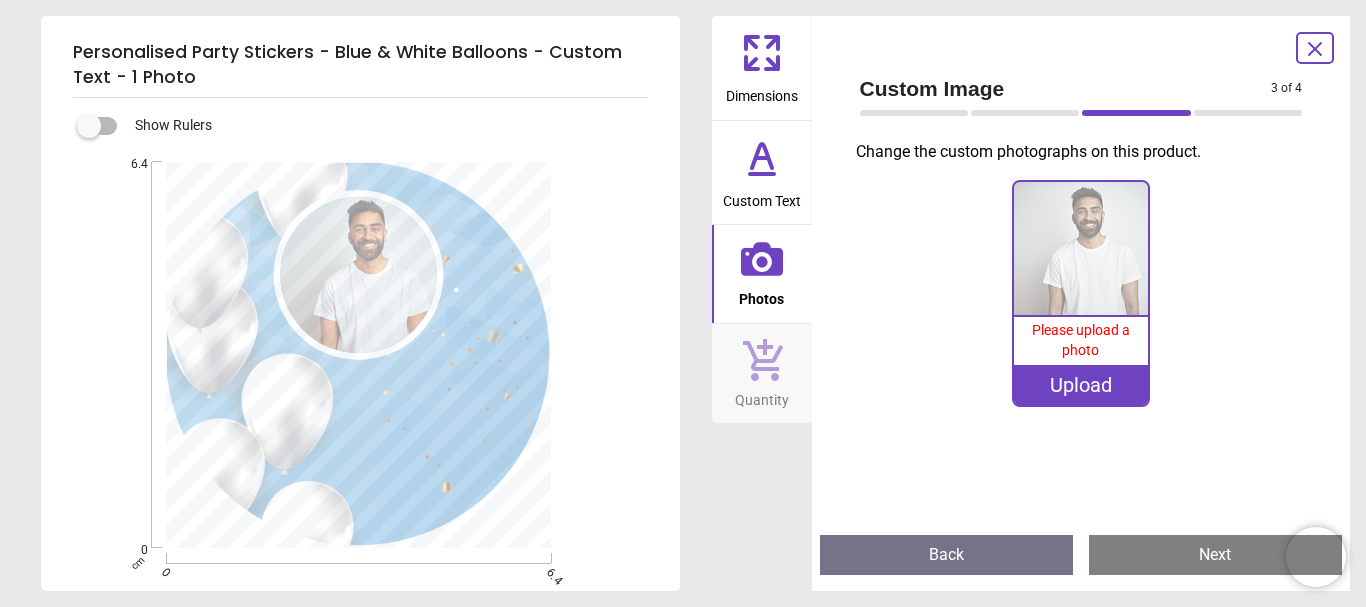 click on "Upload" at bounding box center [1081, 385] 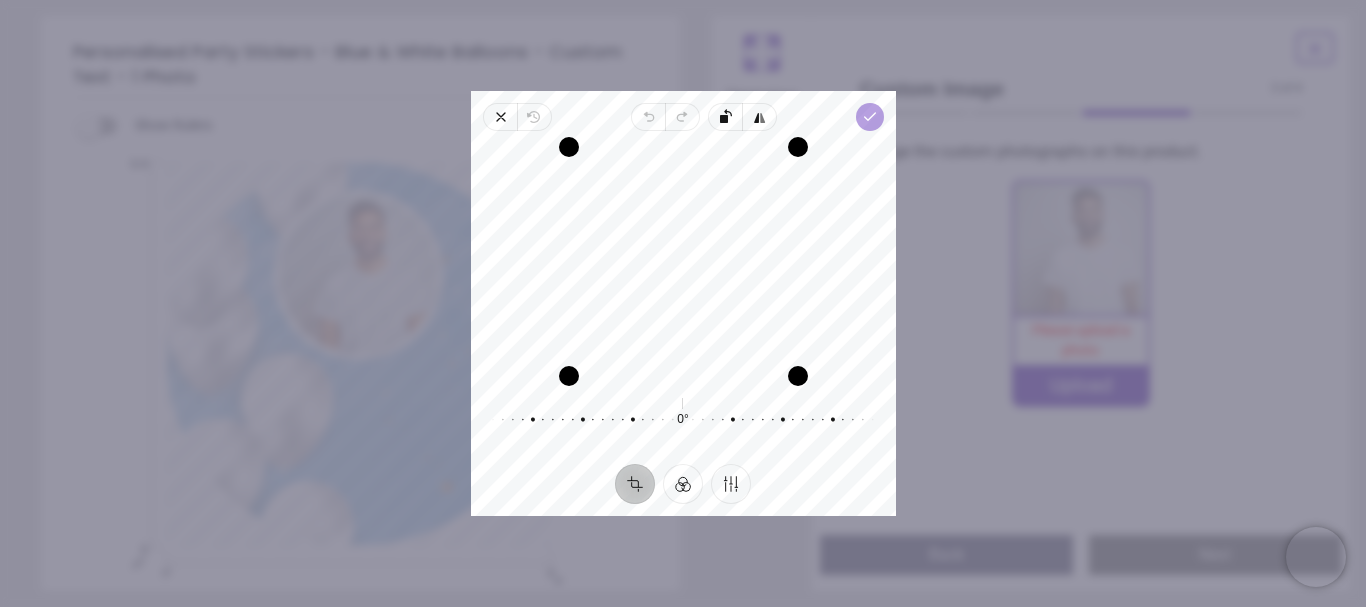 click 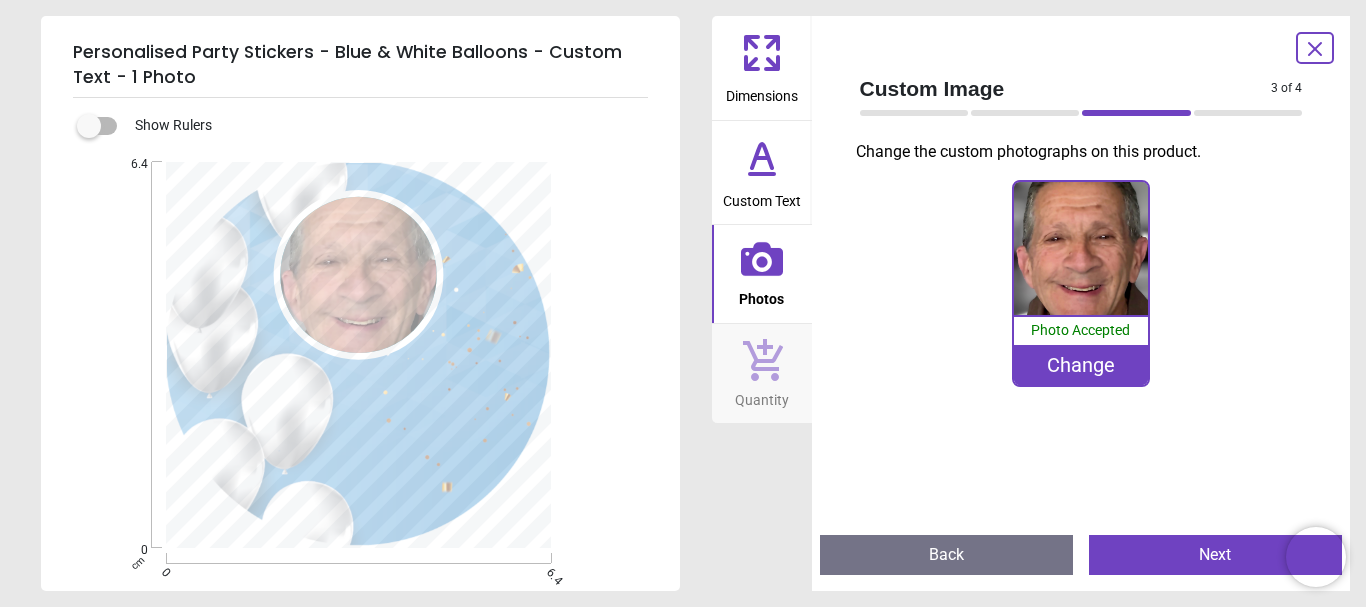 click on "Next" at bounding box center (1215, 555) 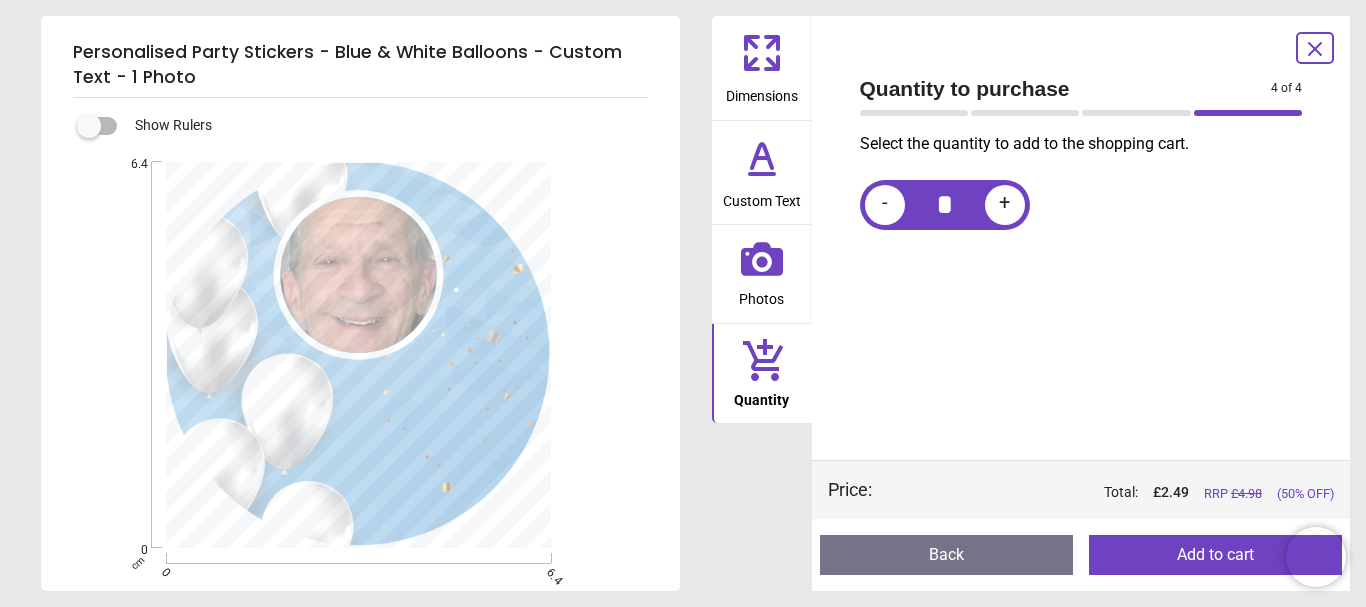 click on "Back" at bounding box center (946, 555) 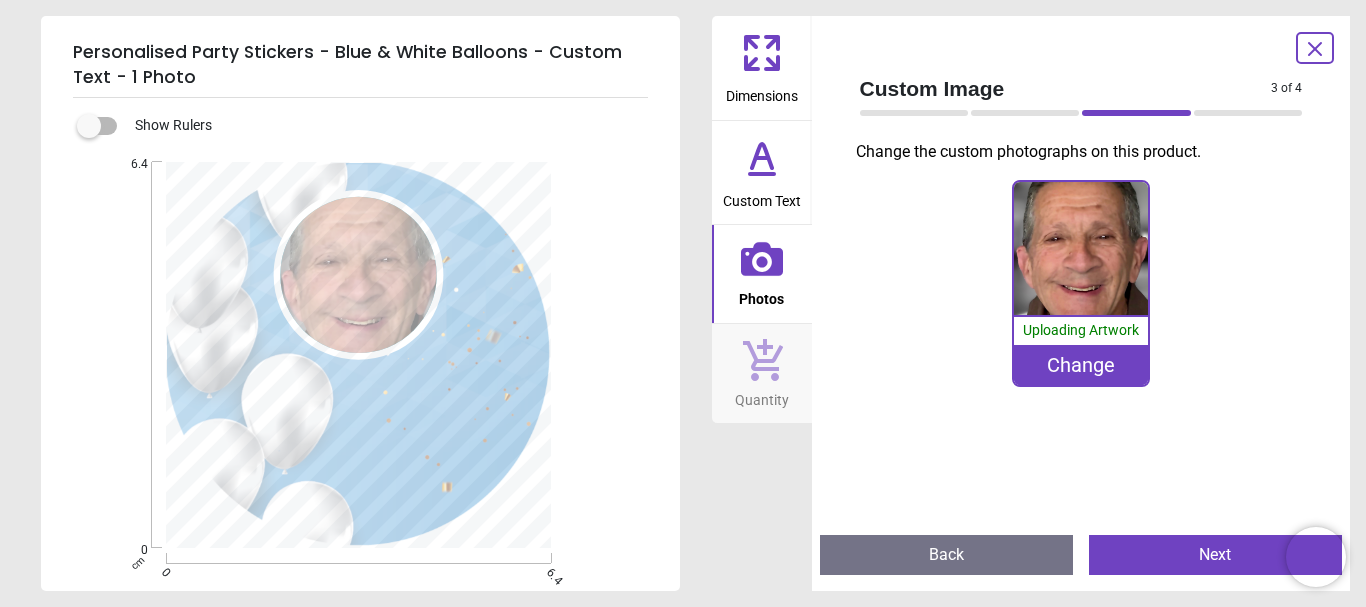 click on "Change" at bounding box center (1081, 365) 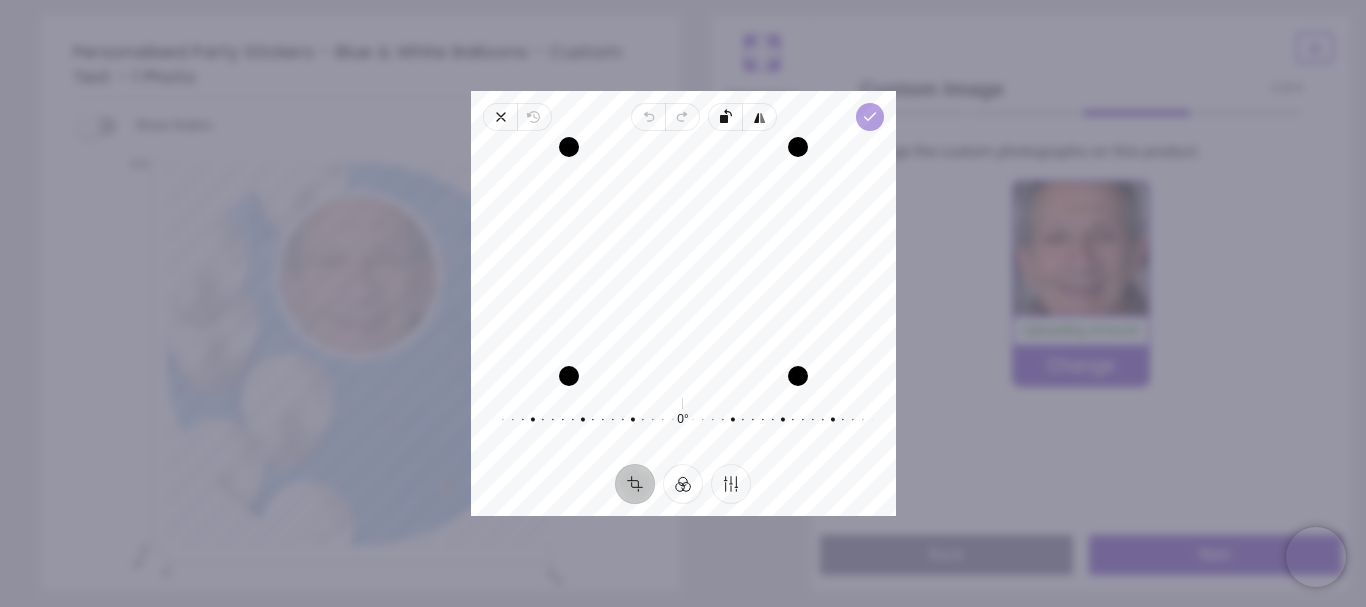 click on "Done" at bounding box center [869, 117] 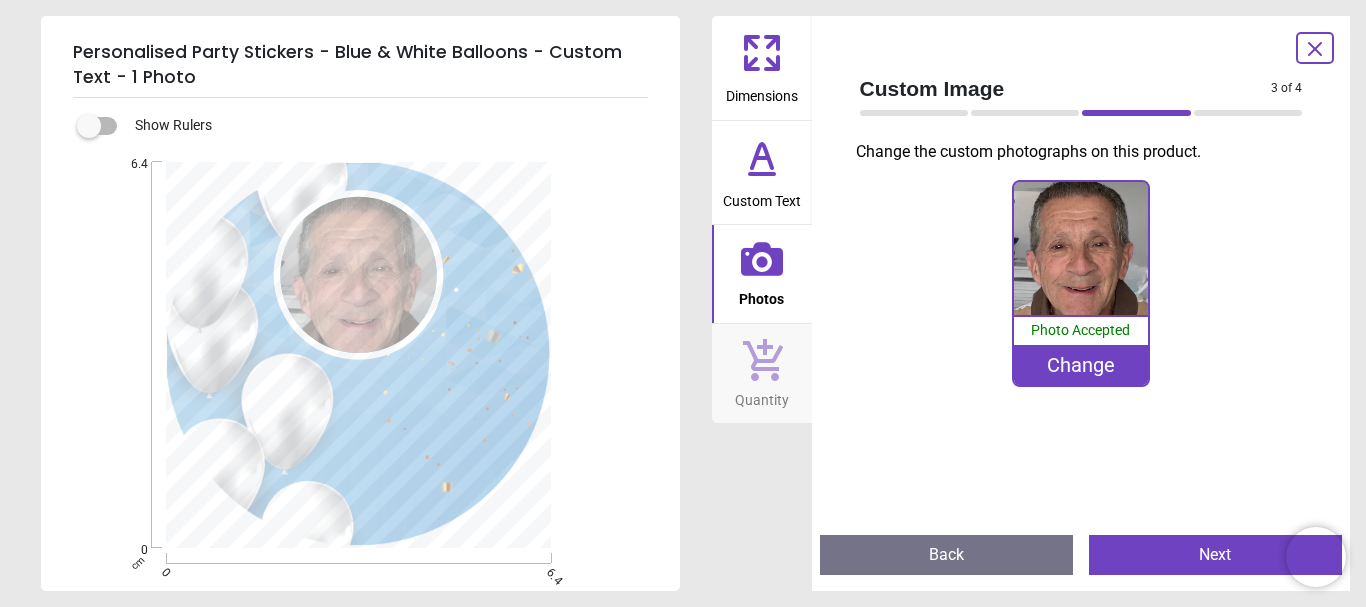 click on "Back" at bounding box center [946, 555] 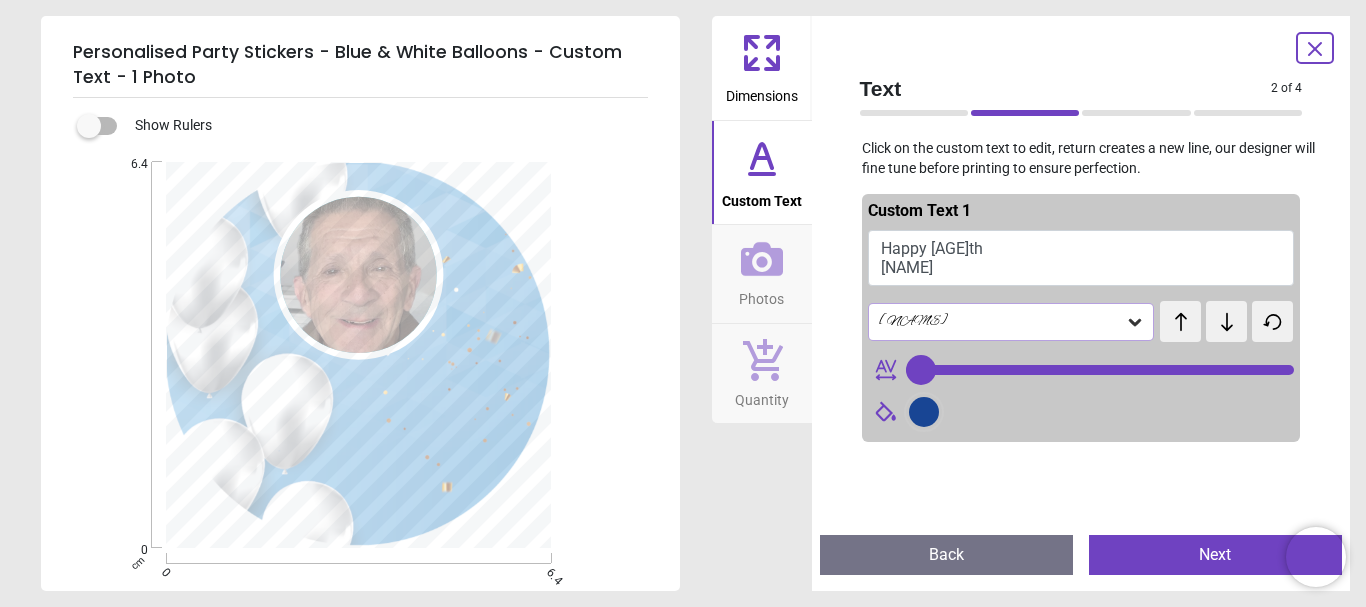 type on "**" 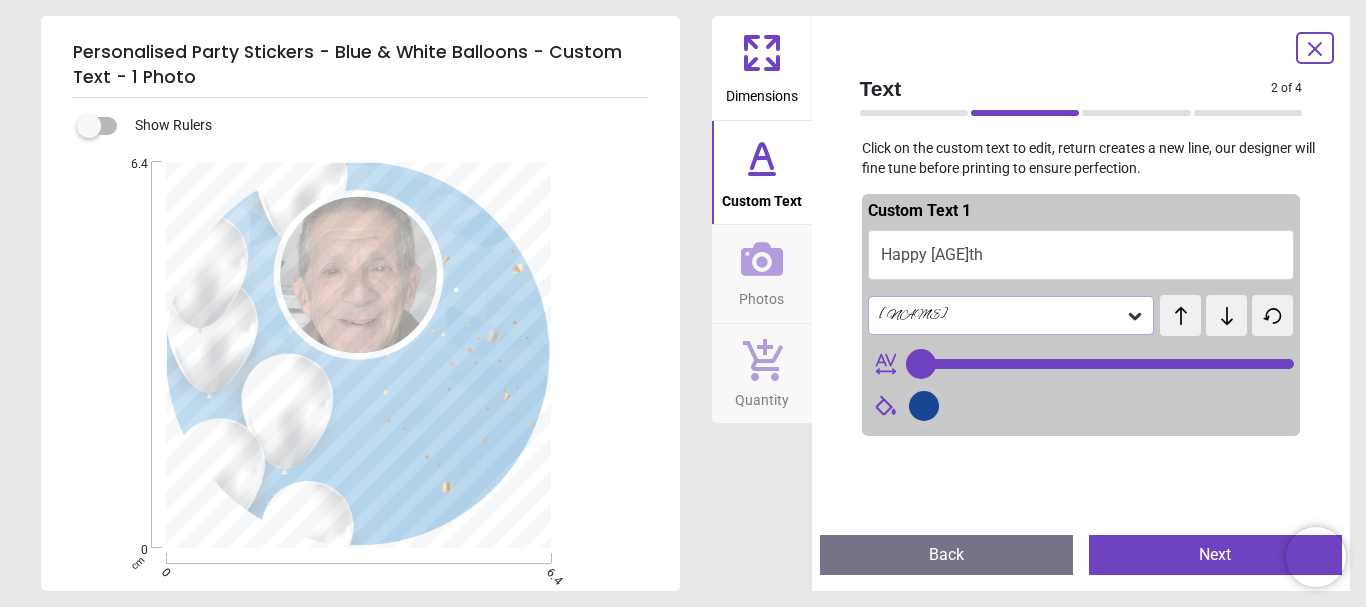 type on "*********" 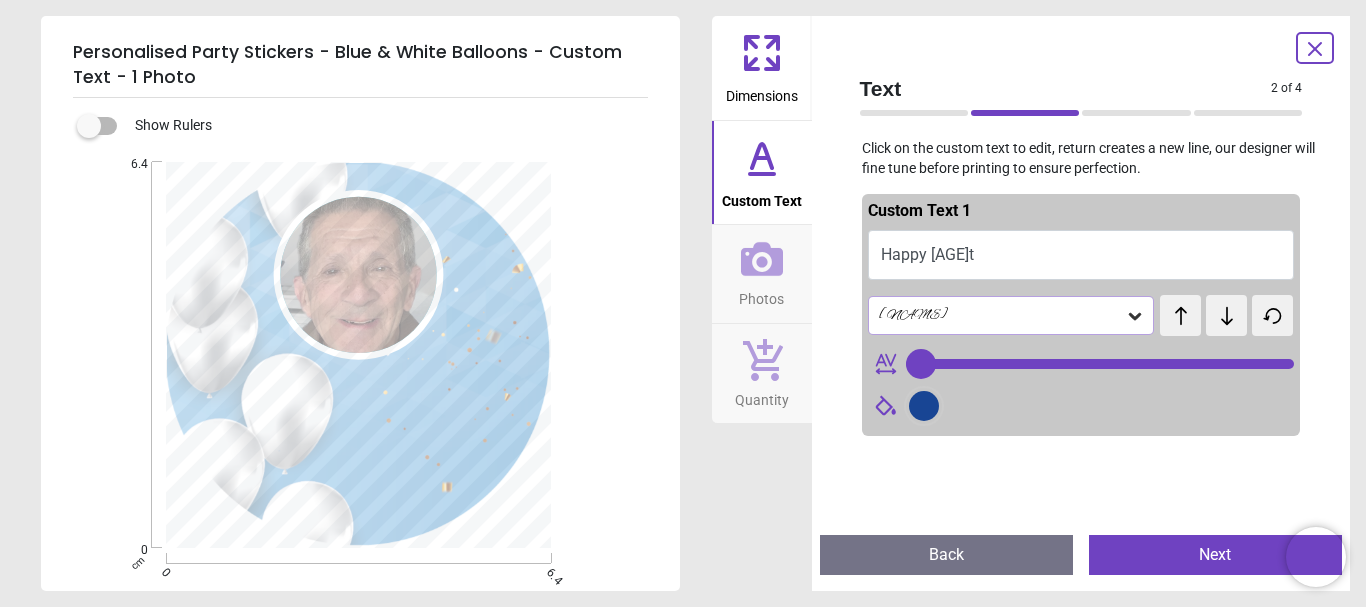 type on "********" 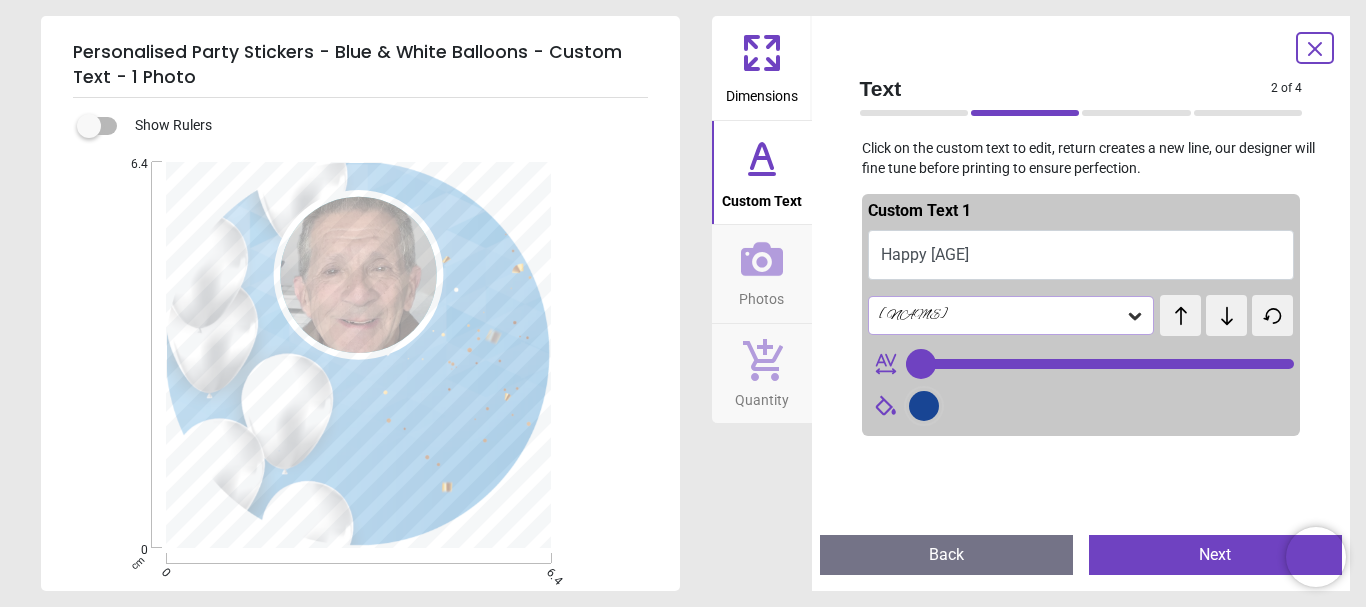 type on "*******" 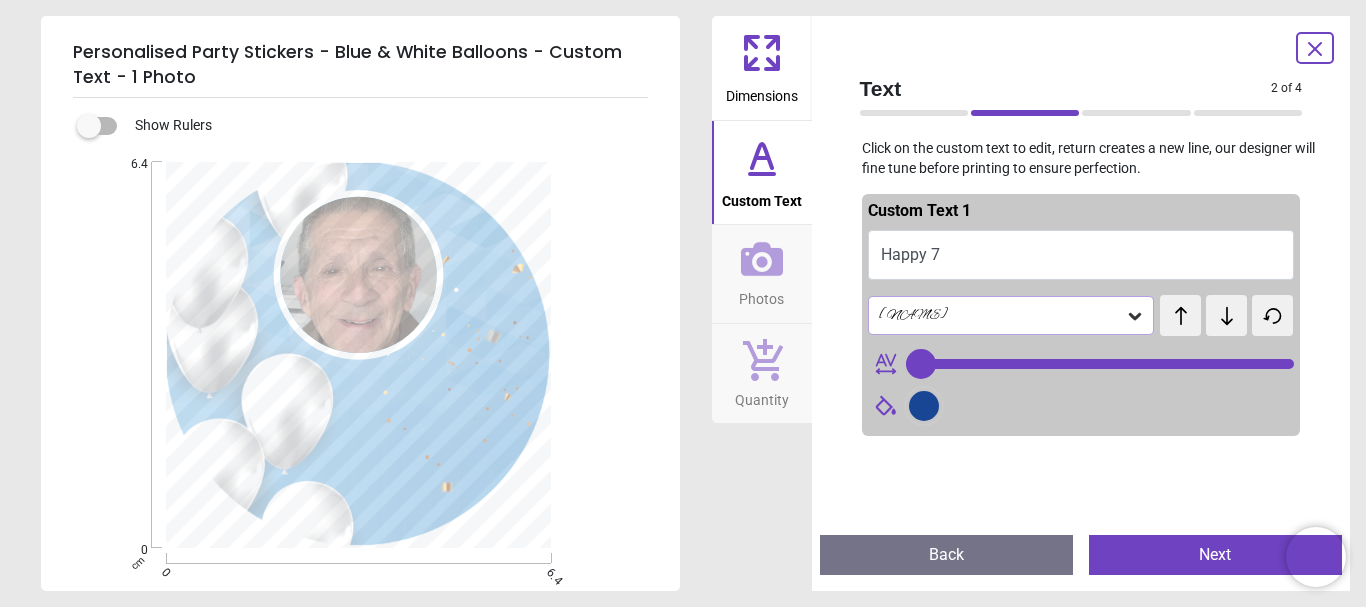 type on "*****" 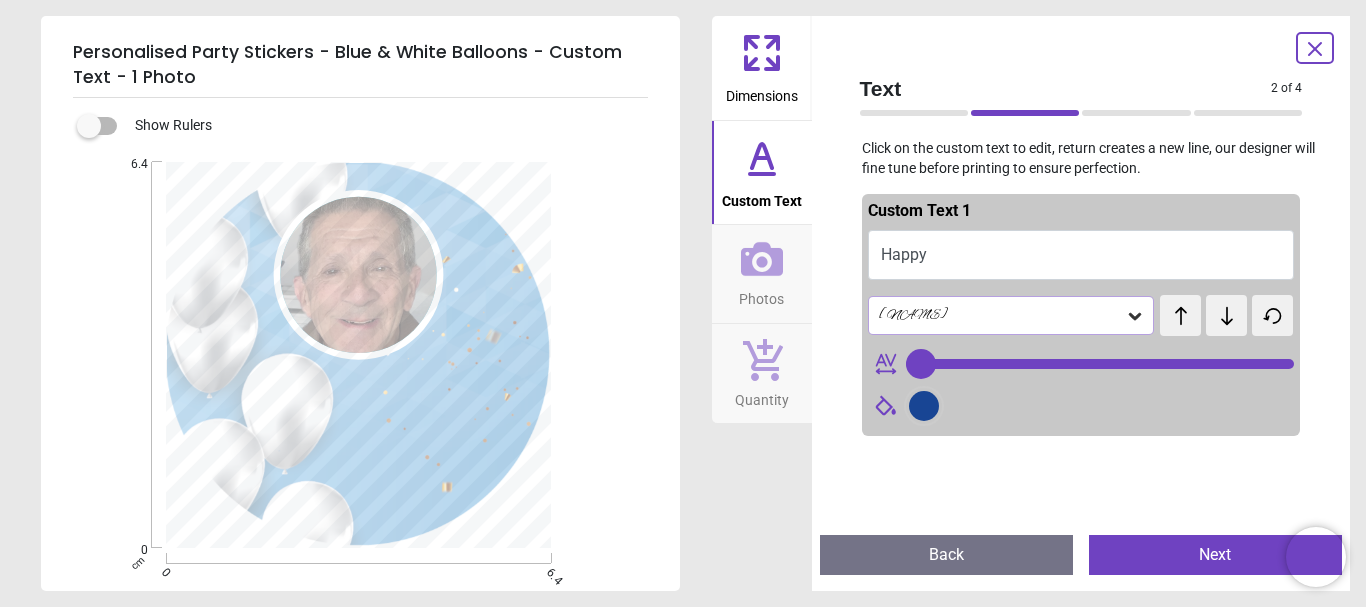 type on "*****" 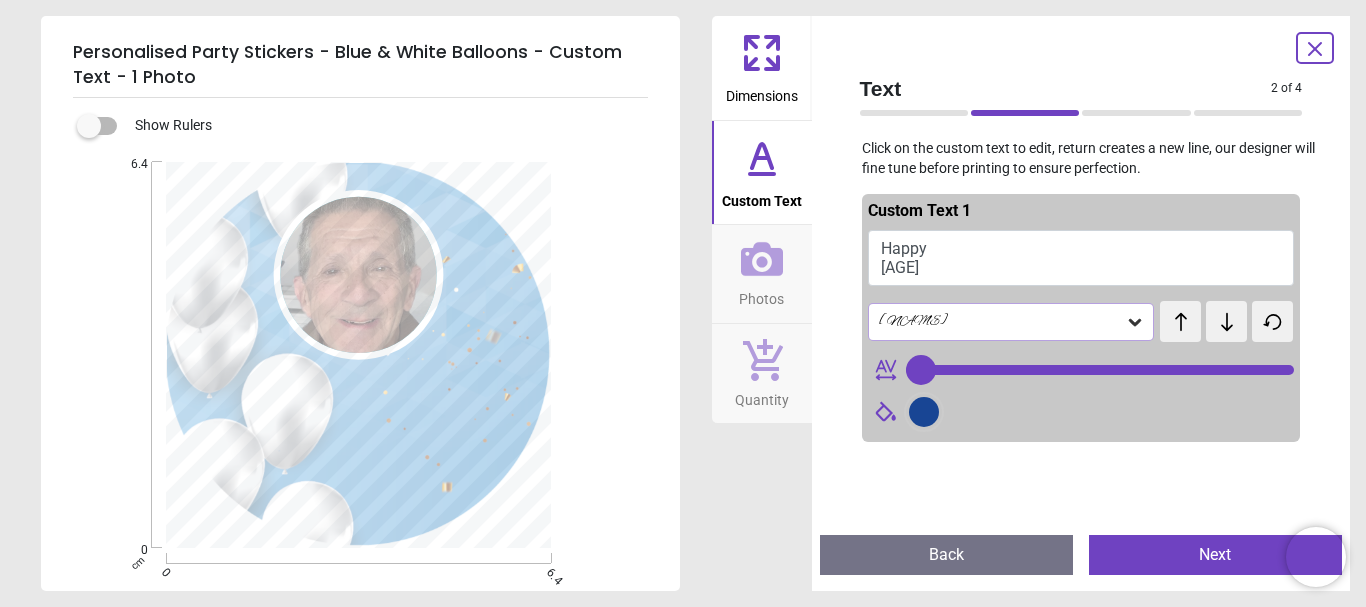 scroll, scrollTop: 8, scrollLeft: 0, axis: vertical 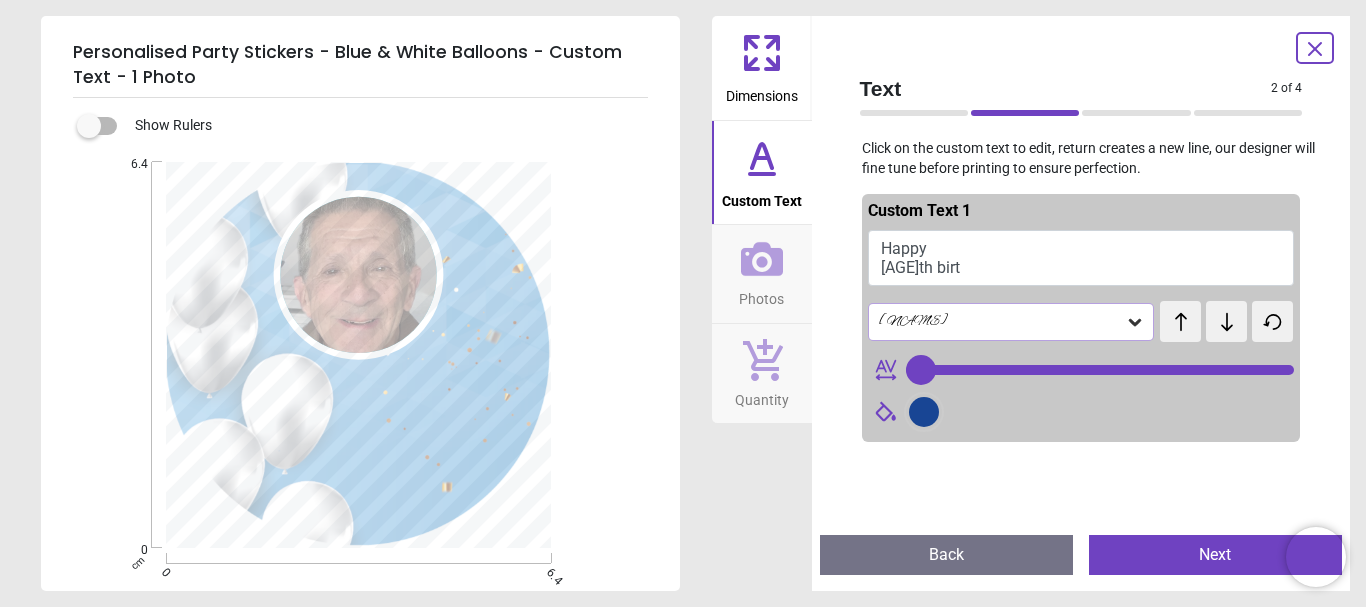 type on "**********" 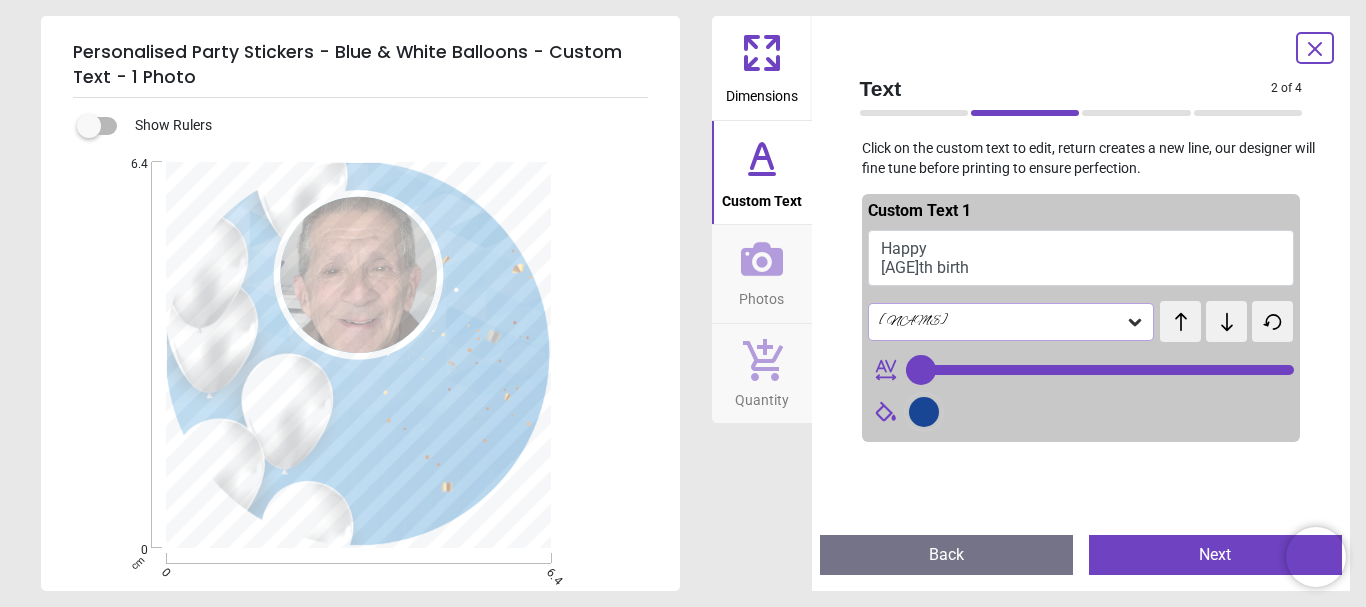type on "**********" 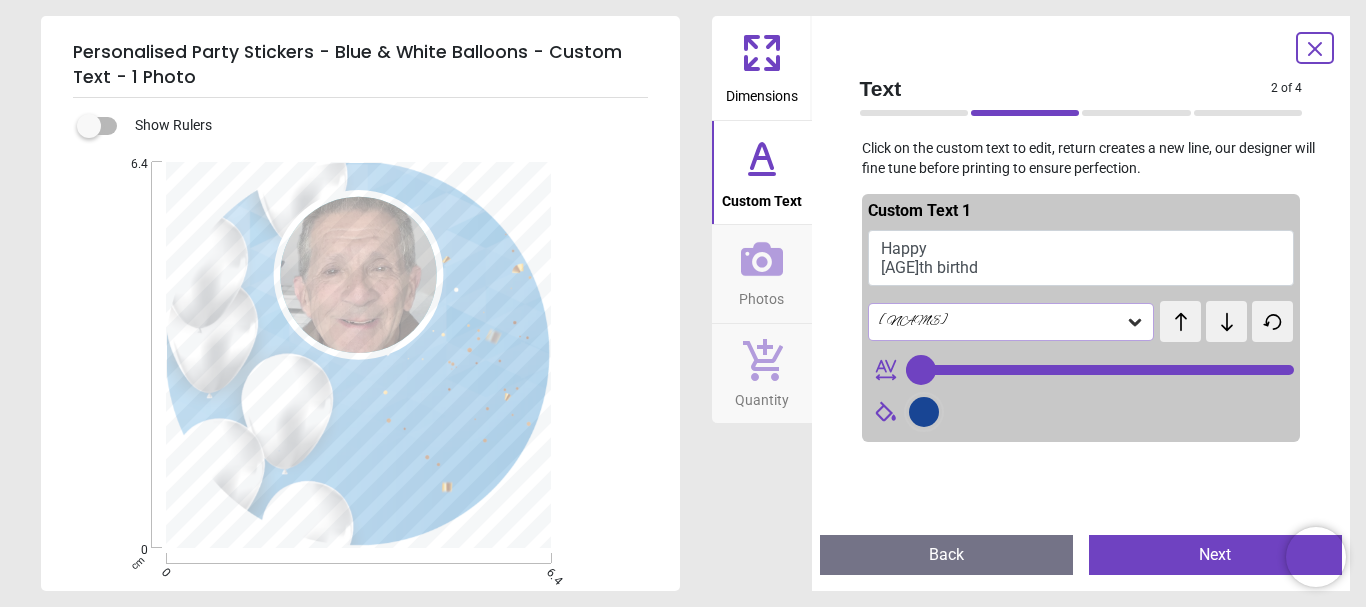 type on "**********" 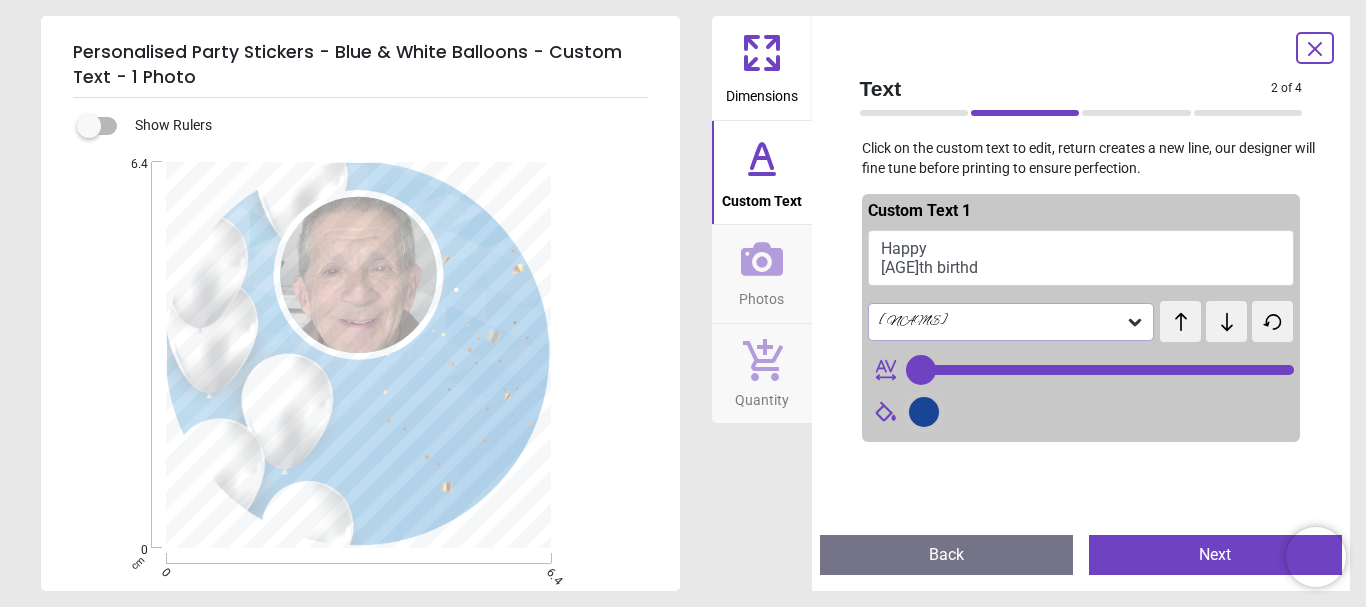 type on "**" 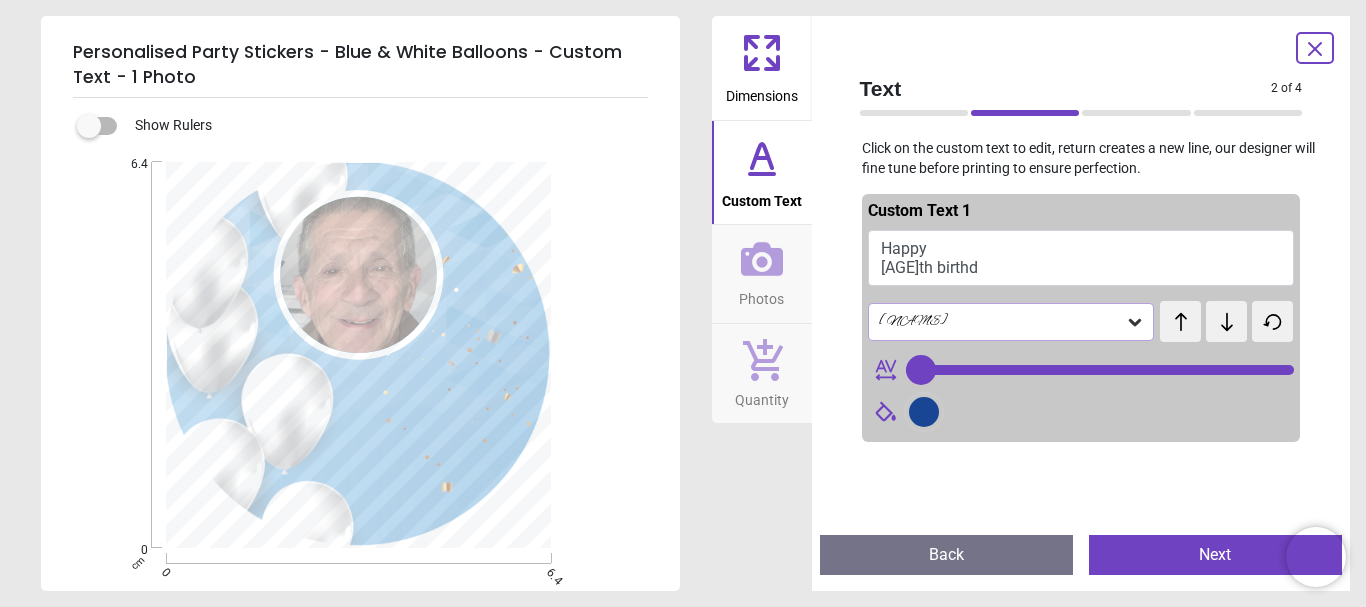 type on "**********" 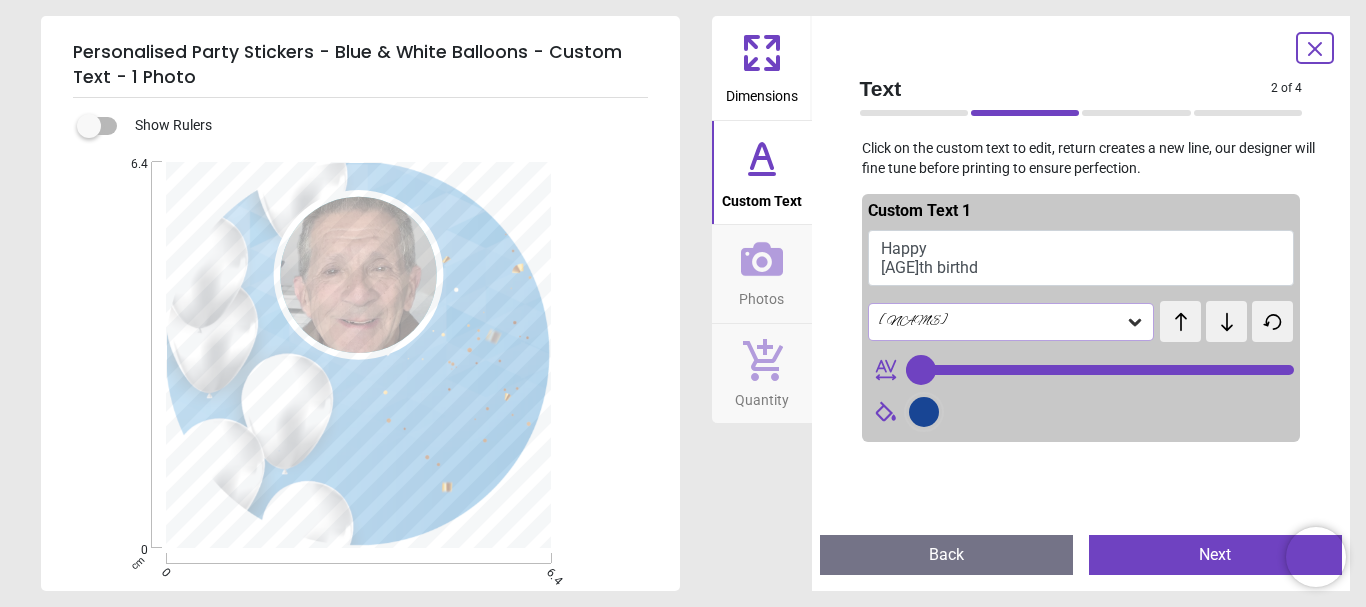 type on "**" 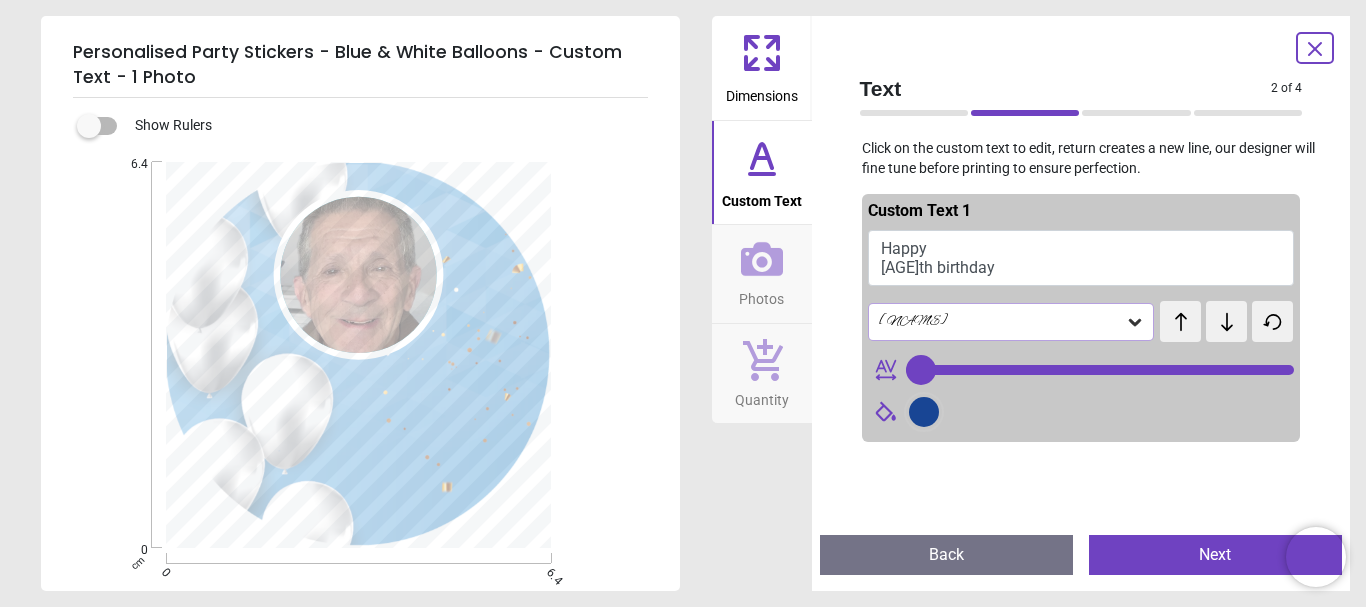 scroll, scrollTop: 0, scrollLeft: 0, axis: both 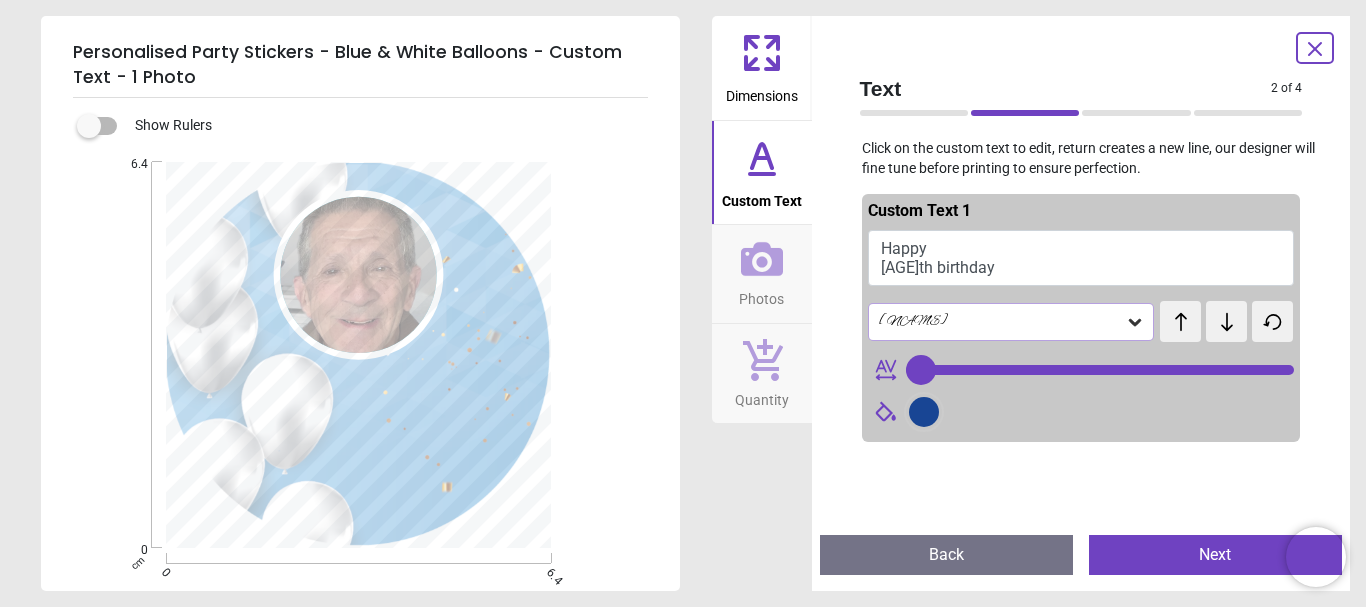 type on "**********" 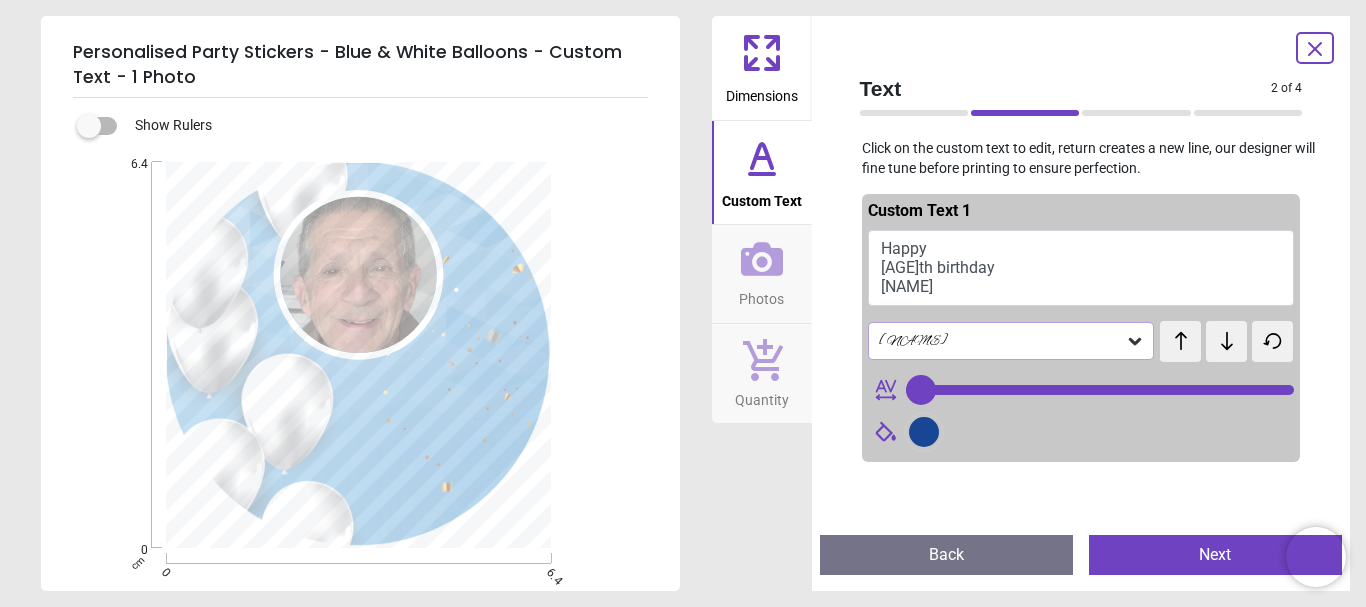 scroll, scrollTop: 5, scrollLeft: 0, axis: vertical 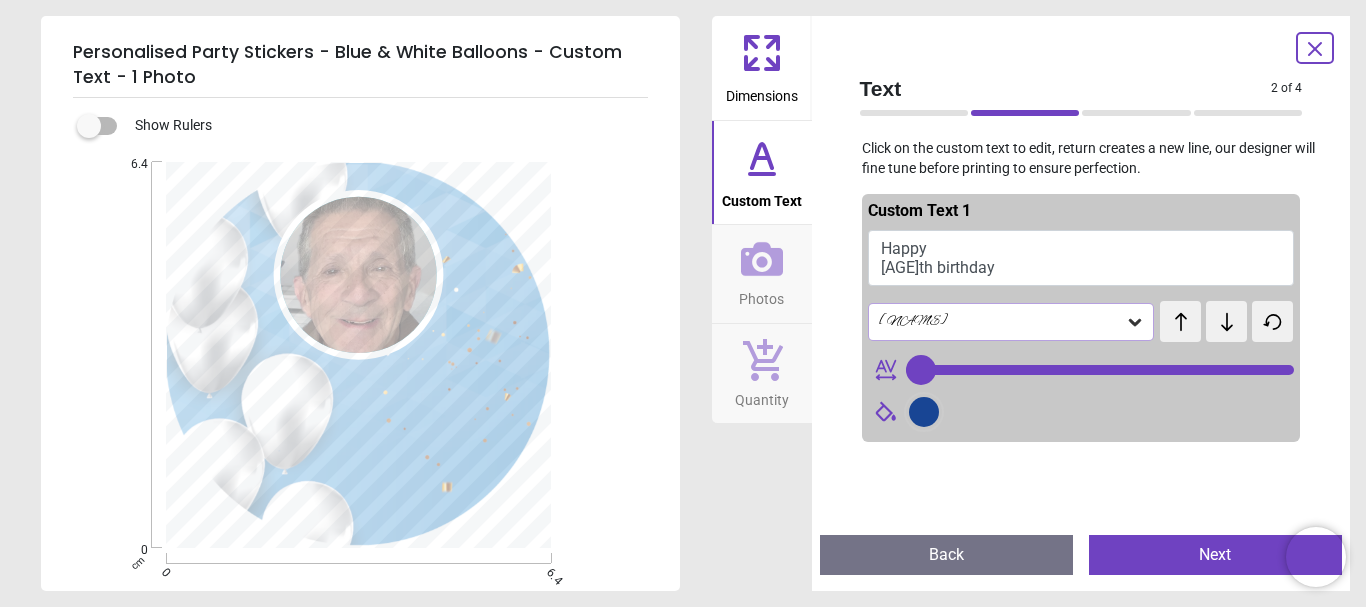 type on "**********" 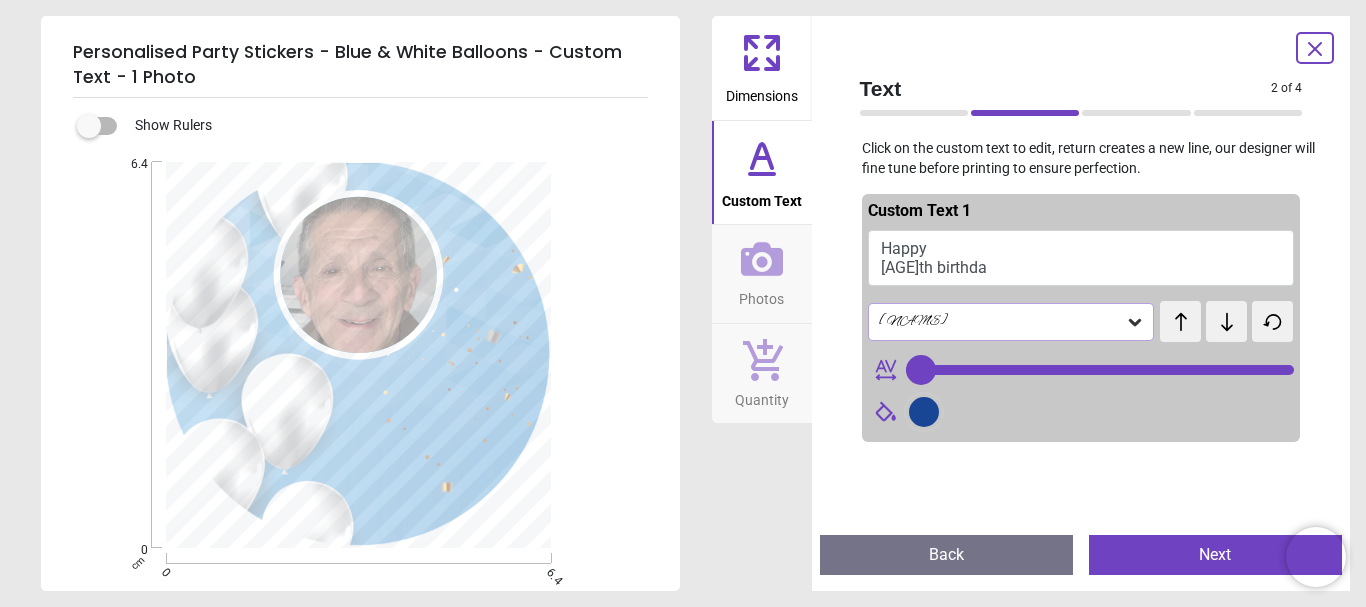 type on "**********" 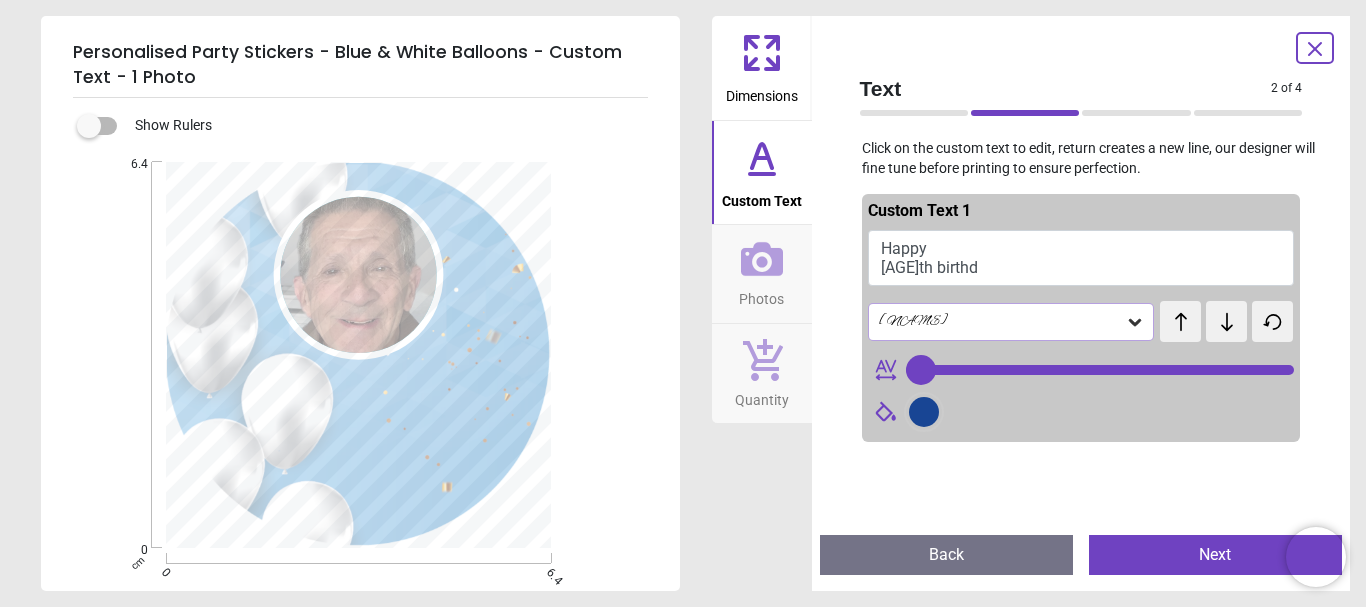 type on "**********" 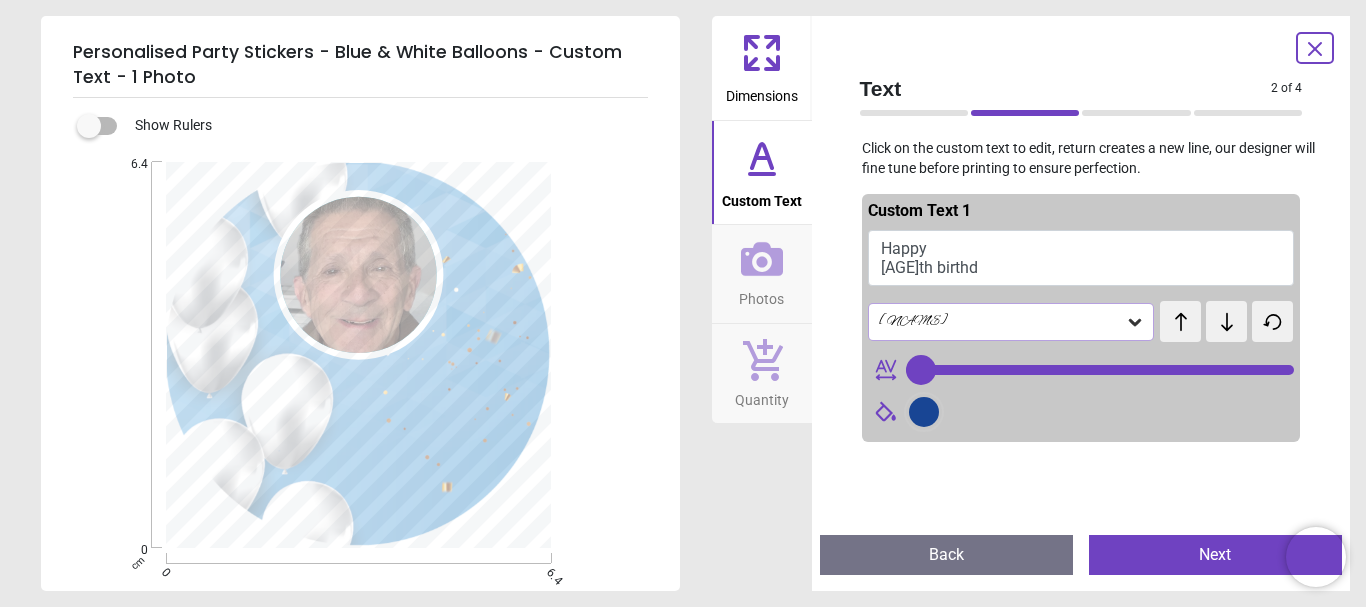 type on "**" 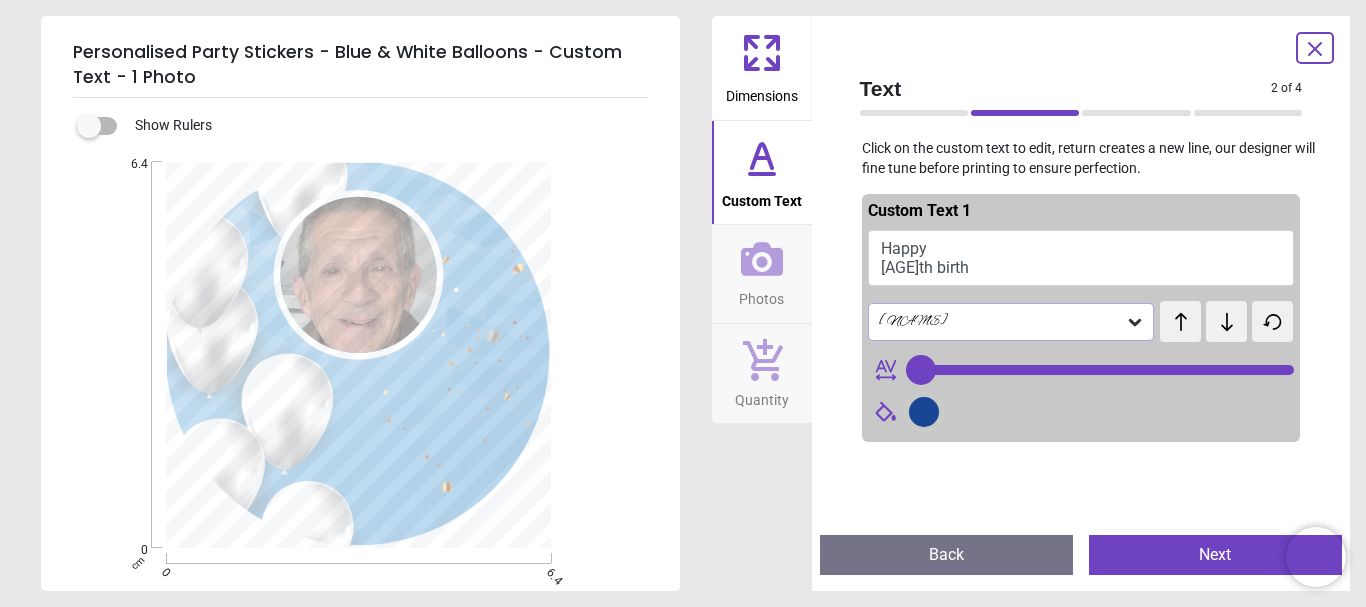 type on "******
*********" 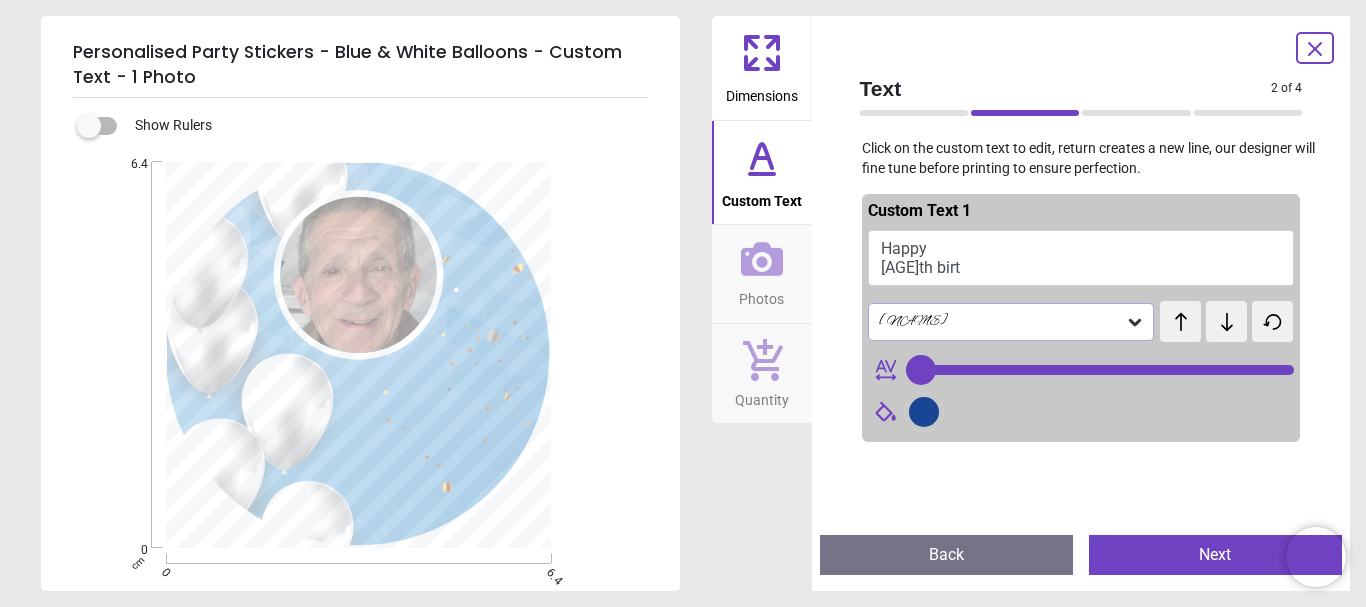 scroll, scrollTop: 7, scrollLeft: 0, axis: vertical 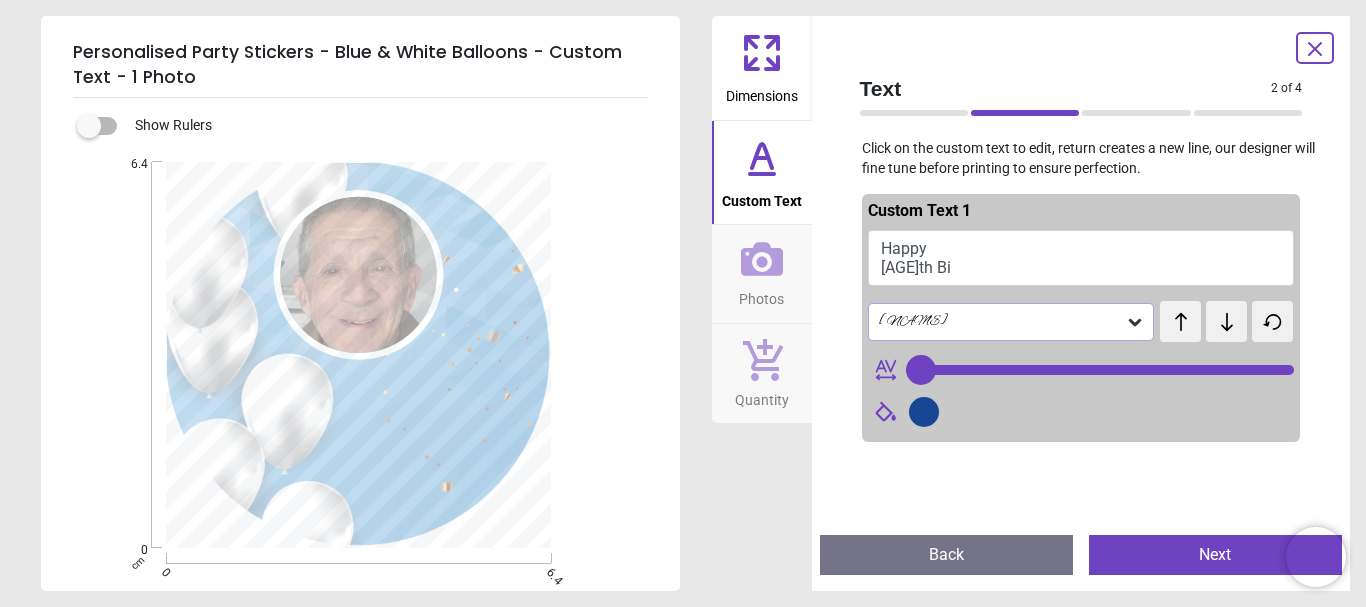 type on "******
********" 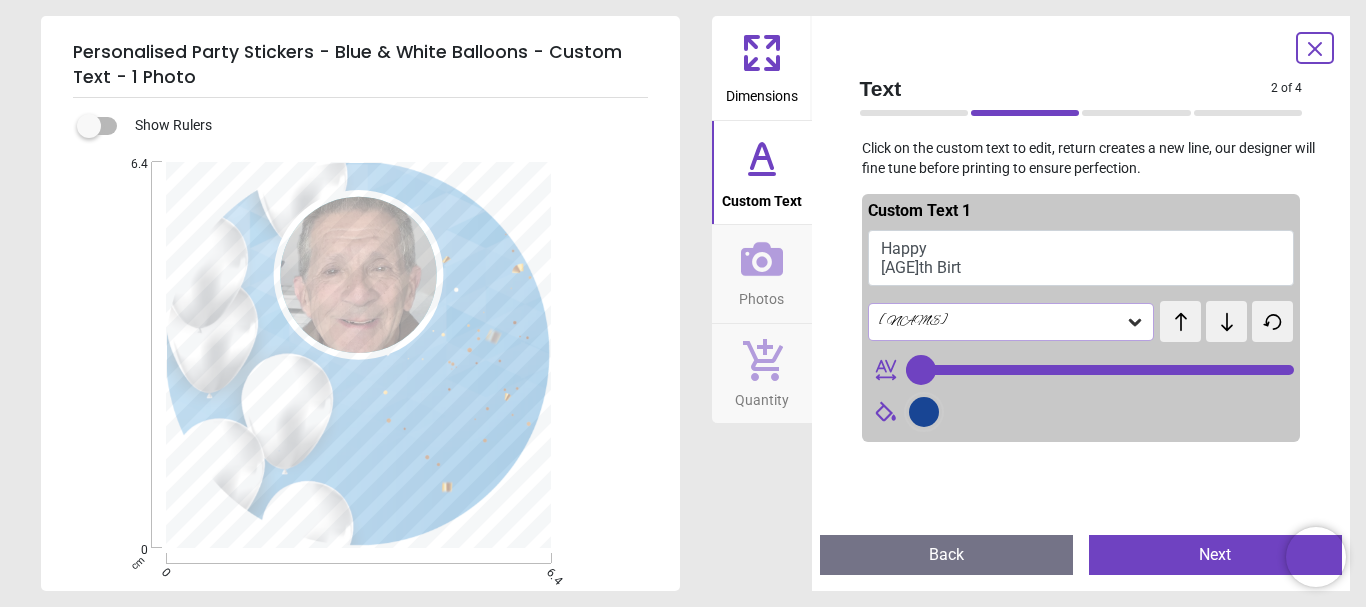 type on "**" 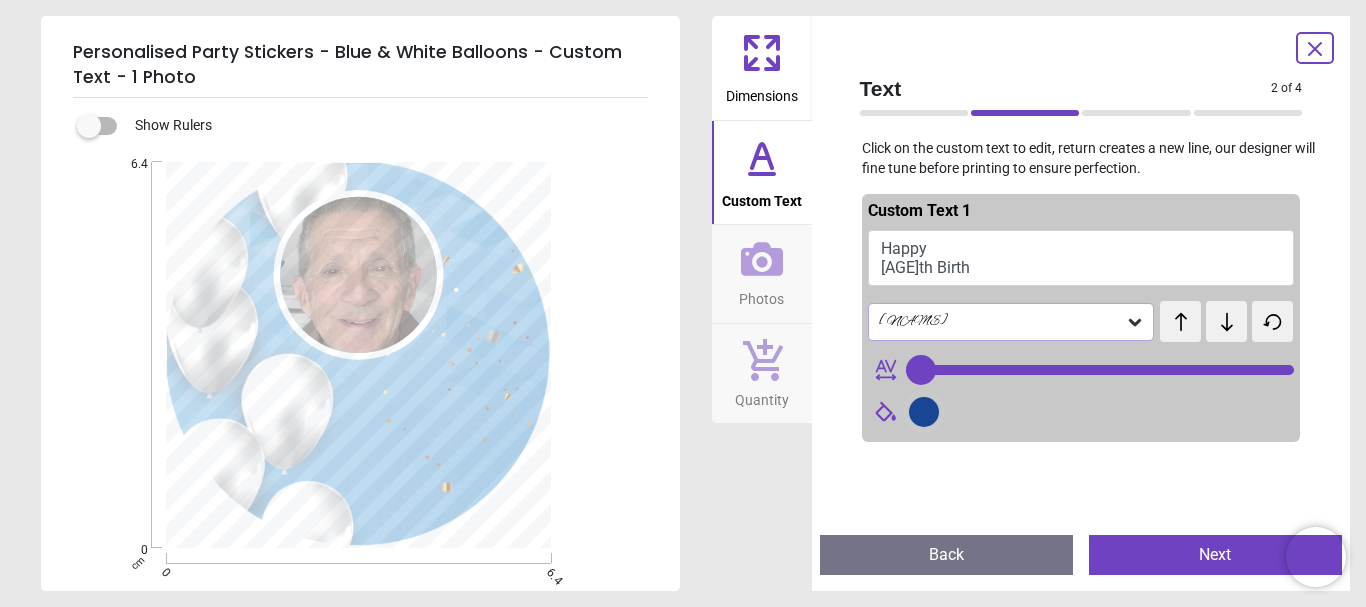 type on "**********" 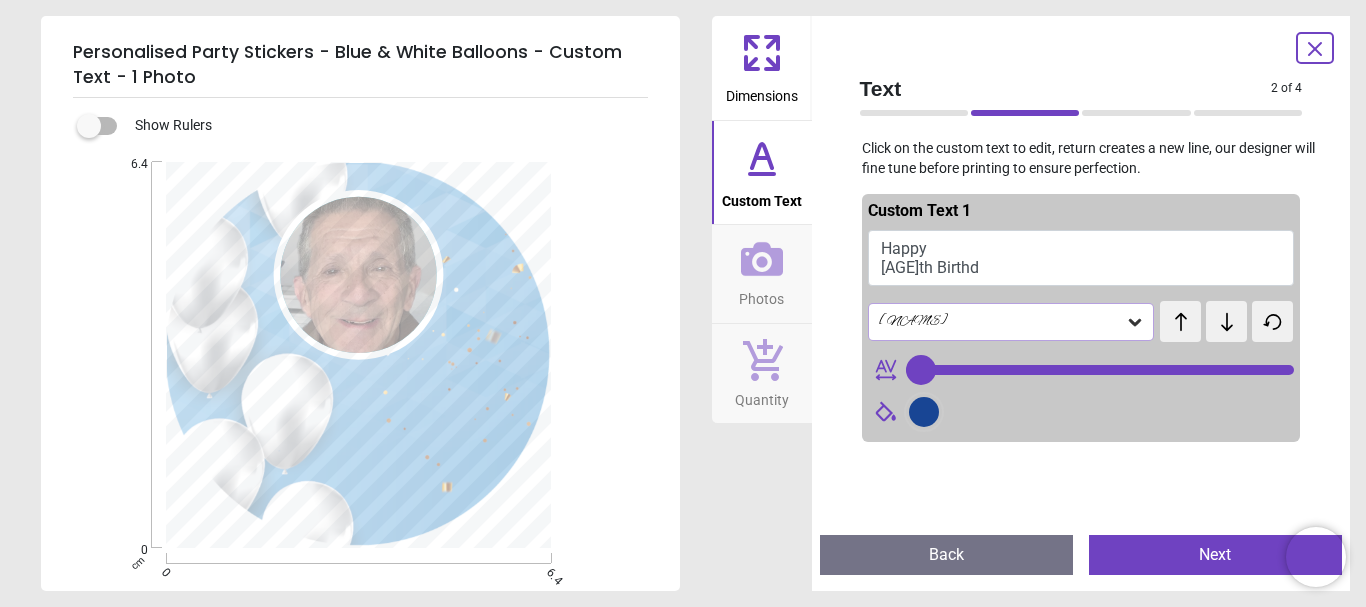 type on "**********" 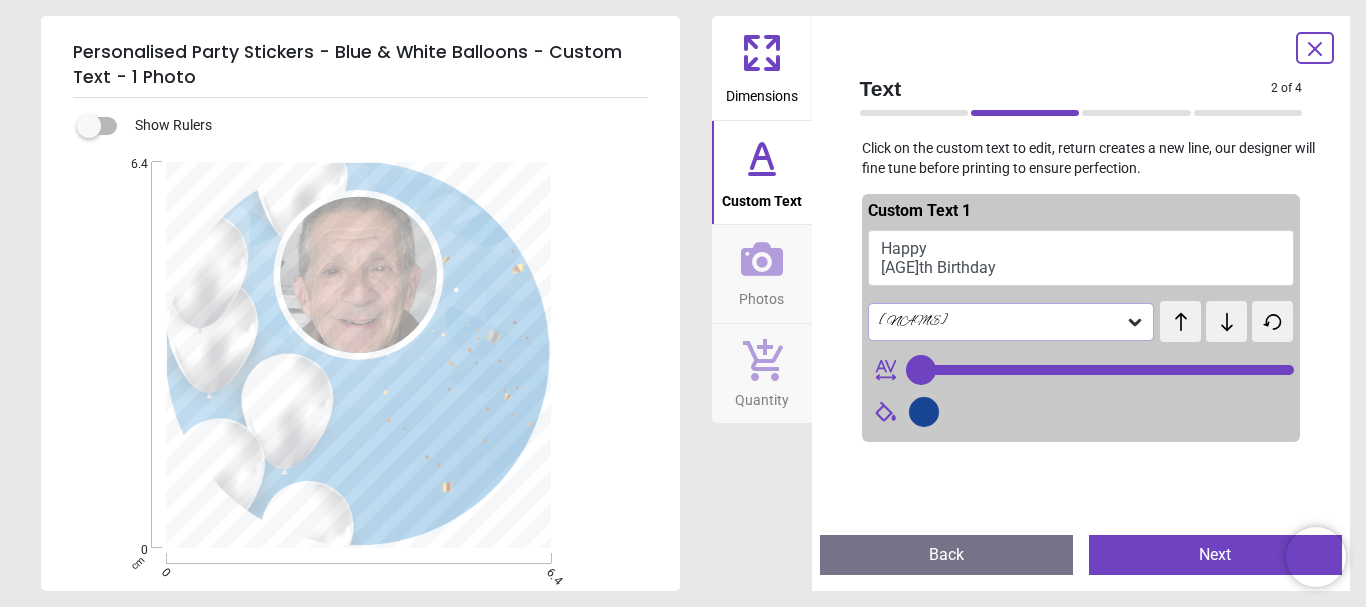 scroll, scrollTop: 4, scrollLeft: 0, axis: vertical 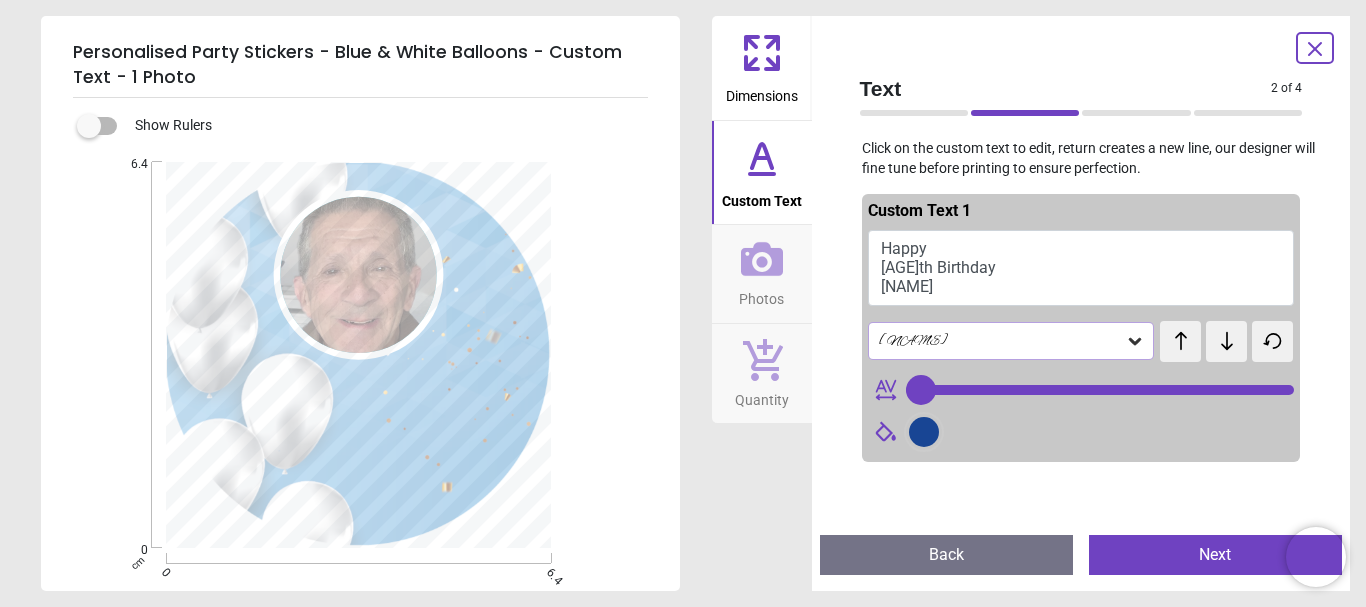 type on "**********" 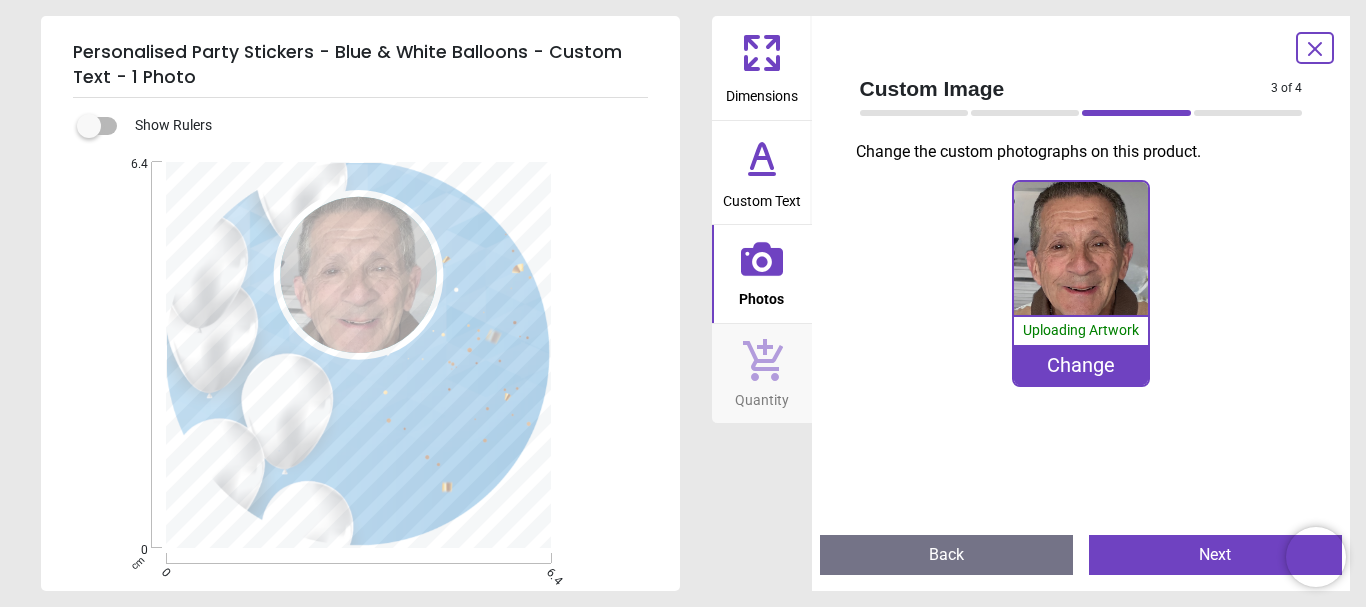 click on "Next" at bounding box center (1215, 555) 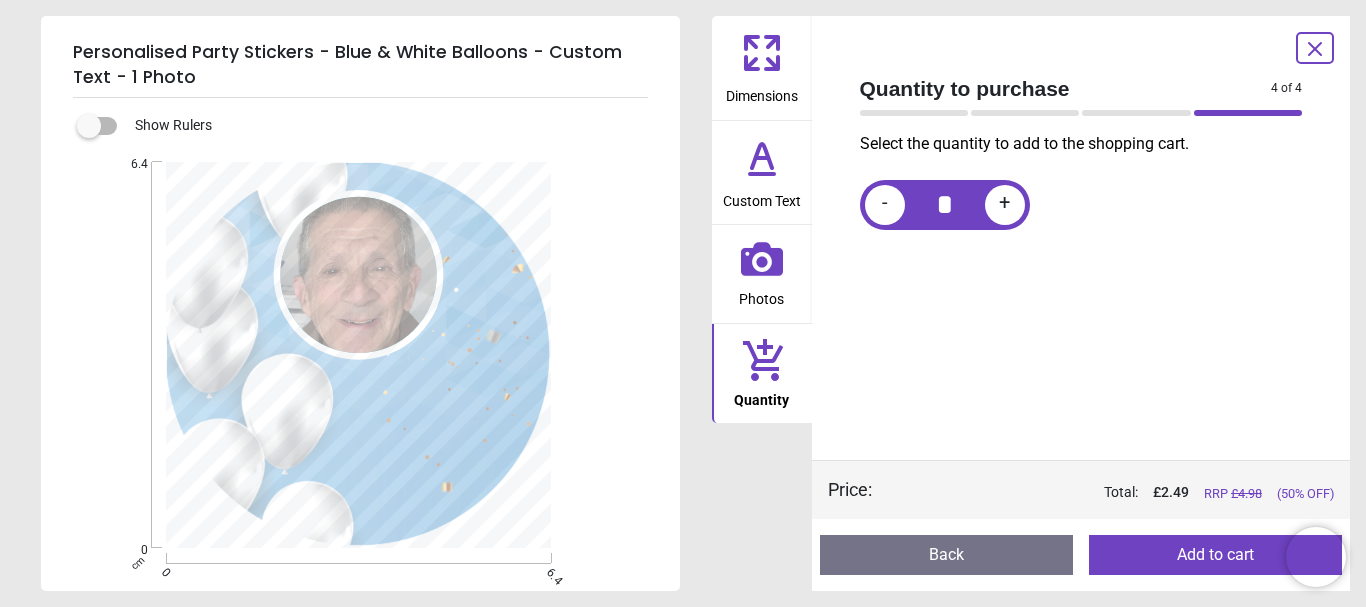 click on "+" at bounding box center [1004, 204] 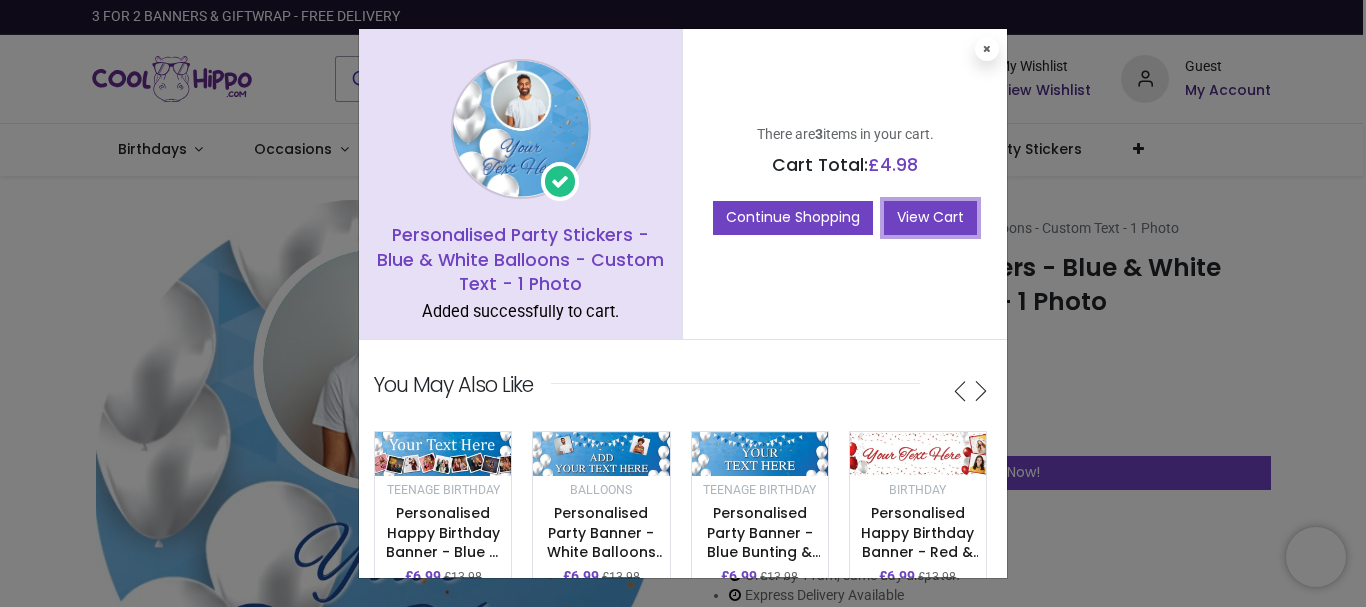 click on "View Cart" at bounding box center [930, 218] 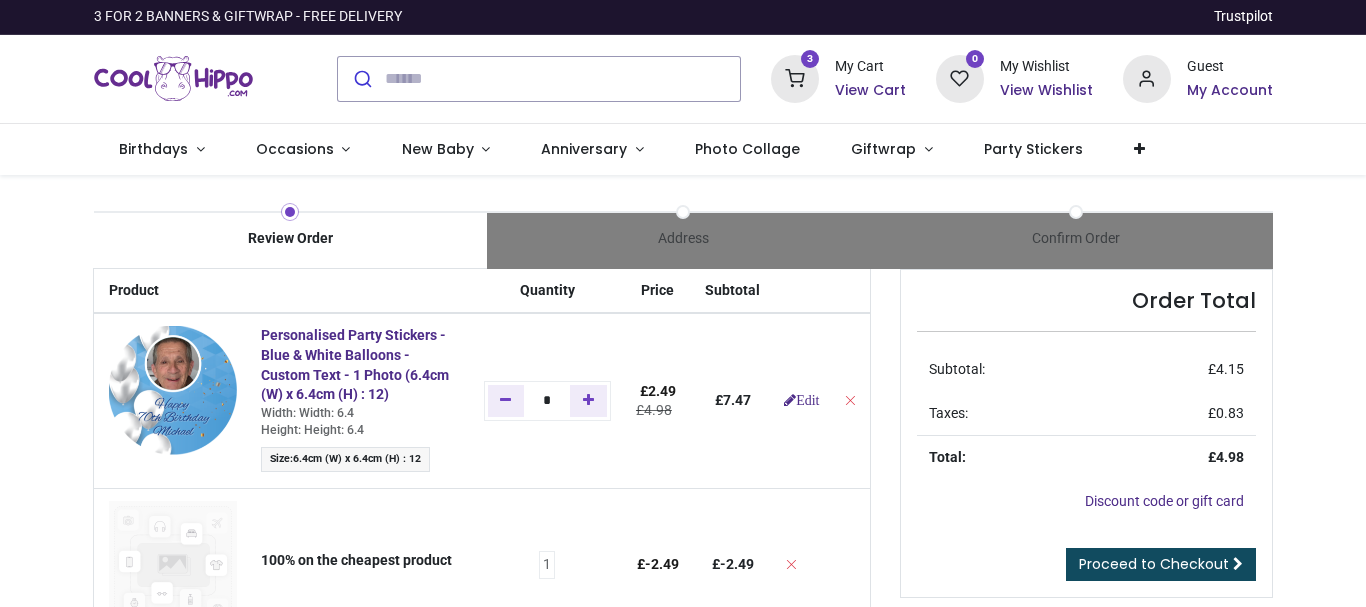 scroll, scrollTop: 0, scrollLeft: 0, axis: both 